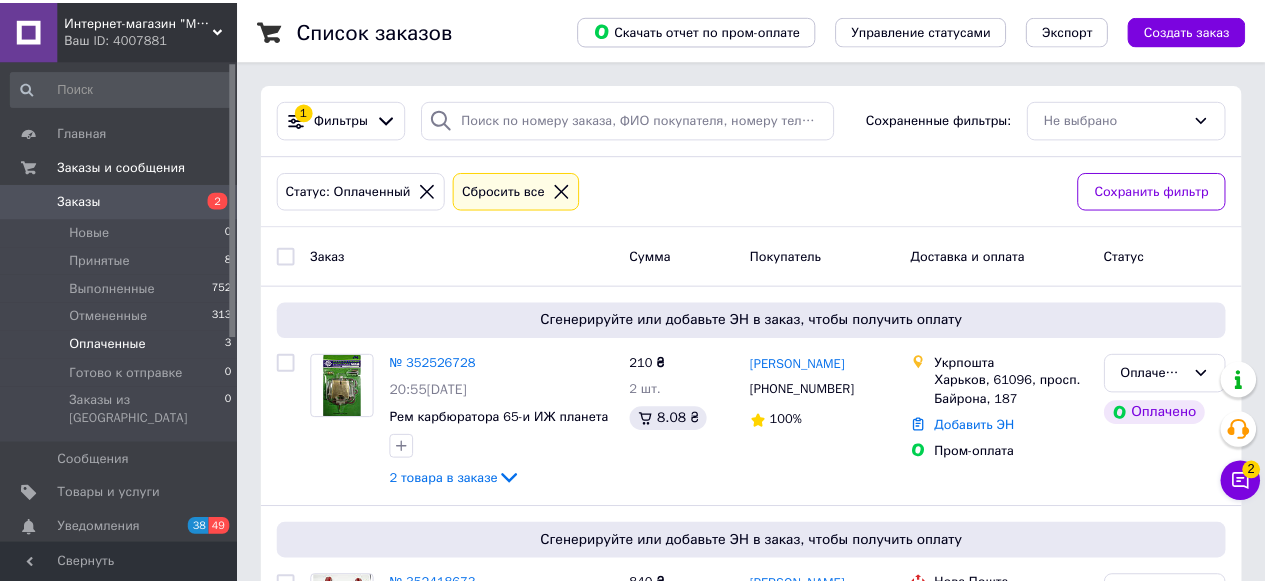 scroll, scrollTop: 0, scrollLeft: 0, axis: both 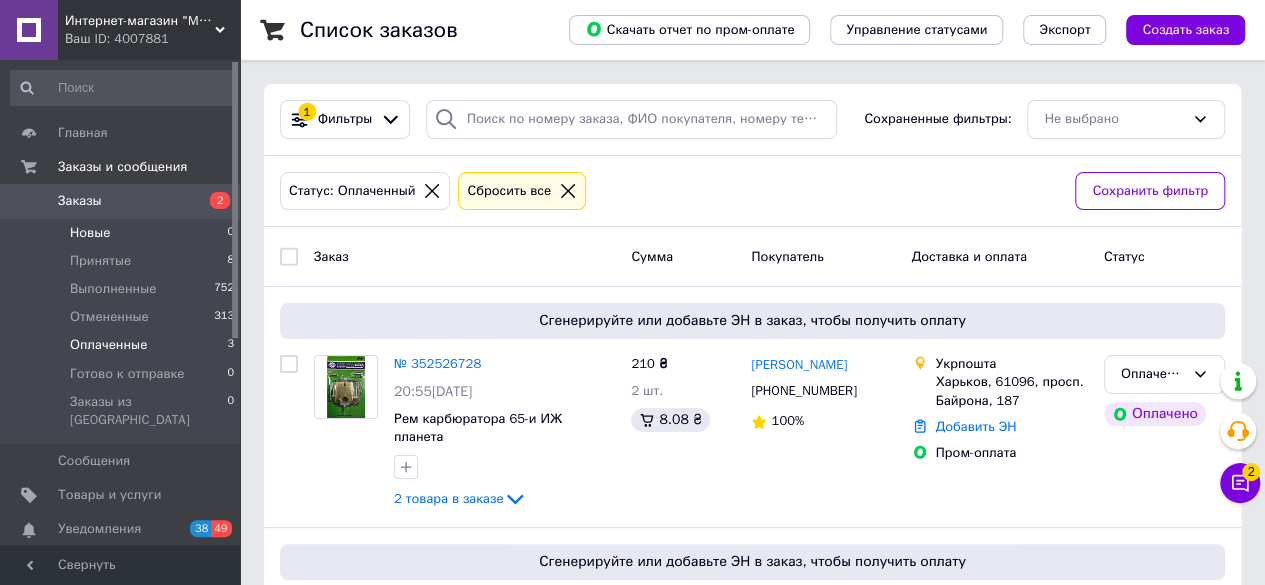 click on "Новые" at bounding box center (90, 233) 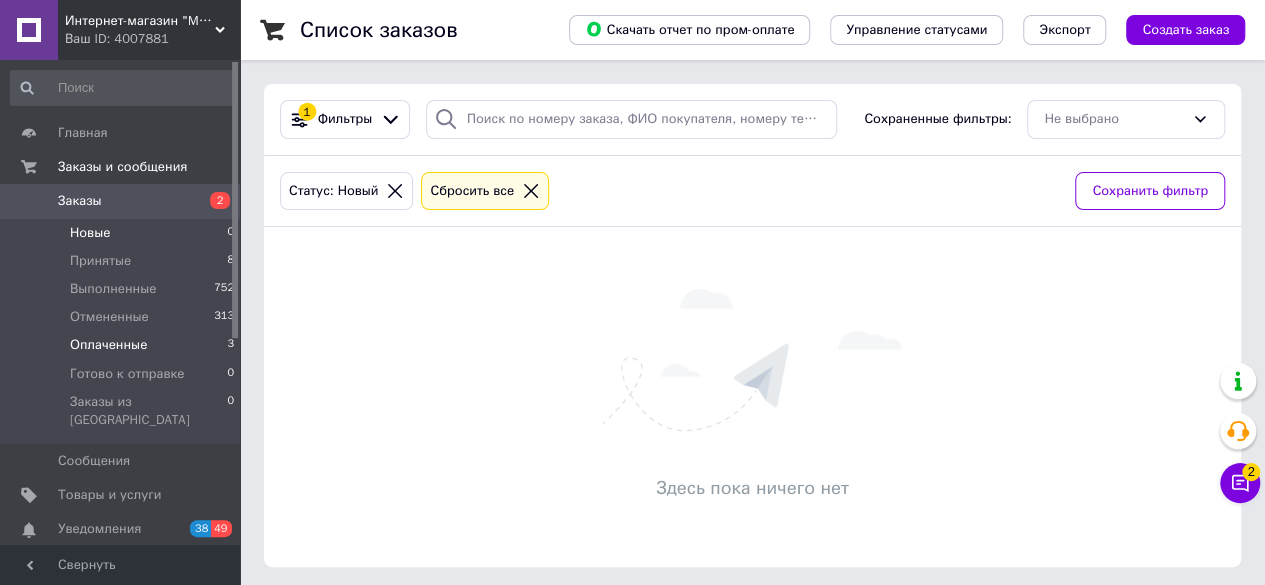 click on "Оплаченные" at bounding box center (108, 345) 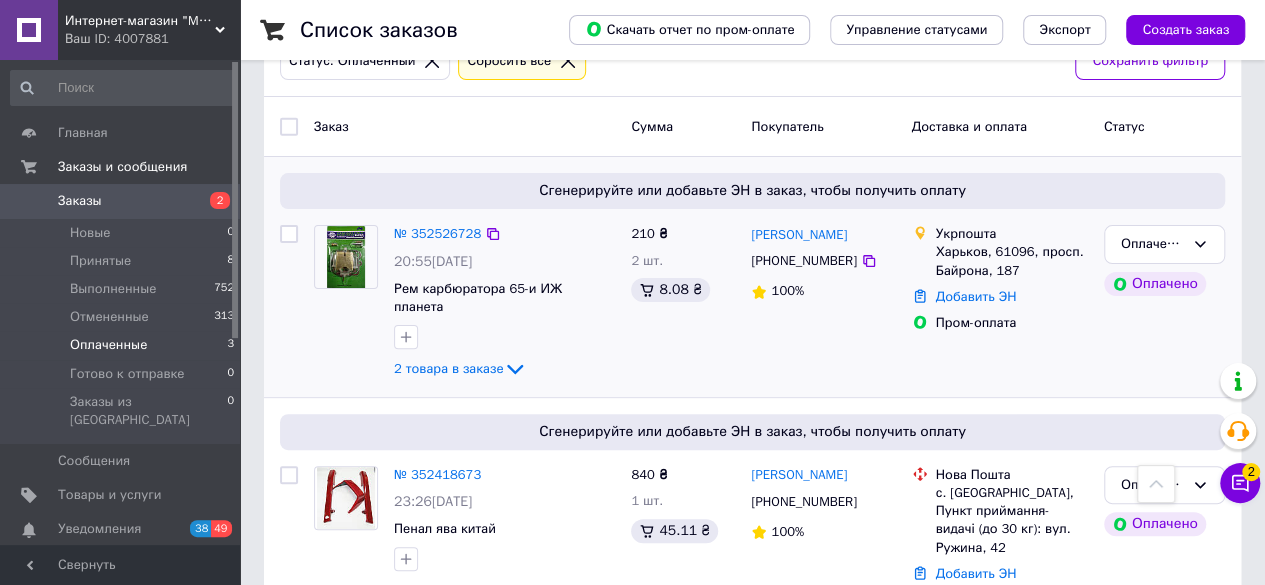 scroll, scrollTop: 0, scrollLeft: 0, axis: both 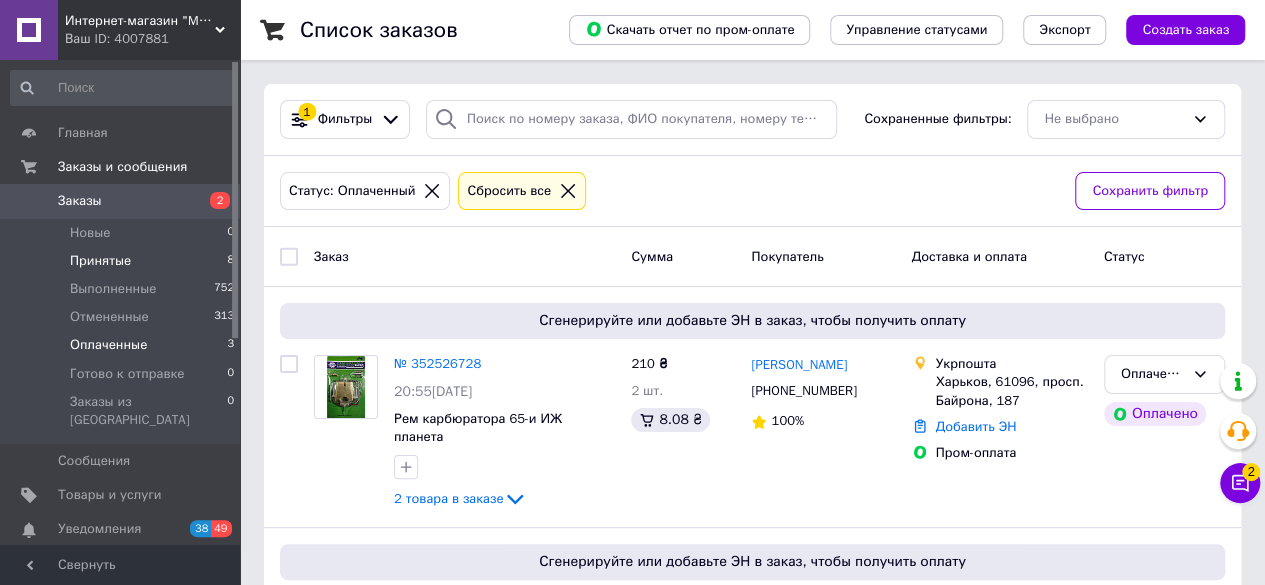 click on "Принятые" at bounding box center (100, 261) 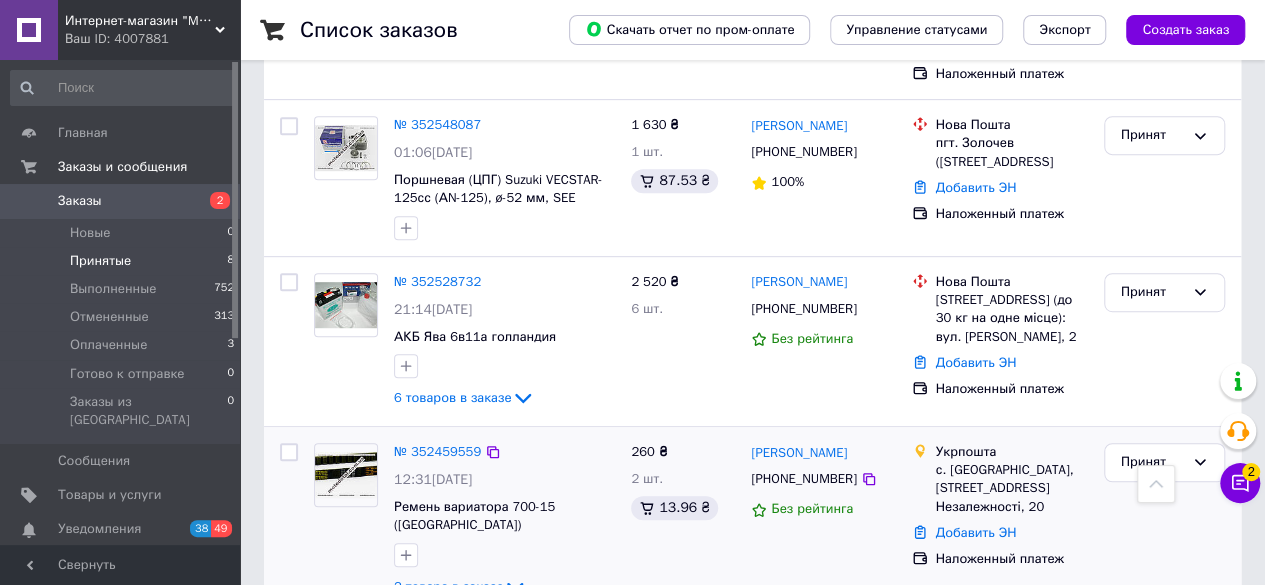 scroll, scrollTop: 700, scrollLeft: 0, axis: vertical 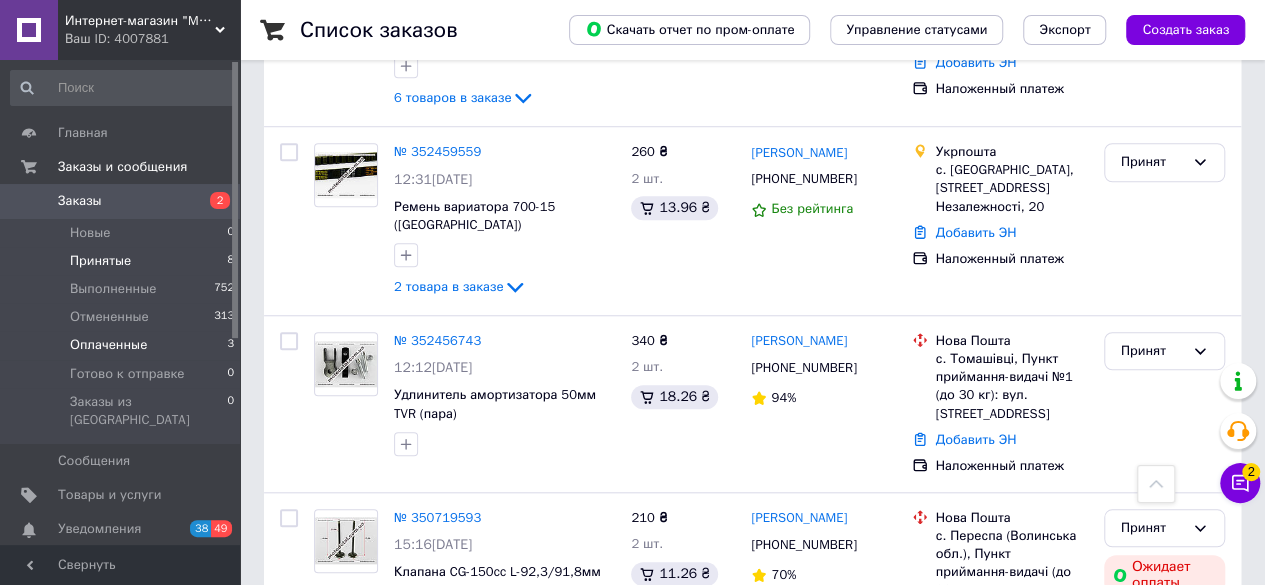 click on "Оплаченные" at bounding box center (108, 345) 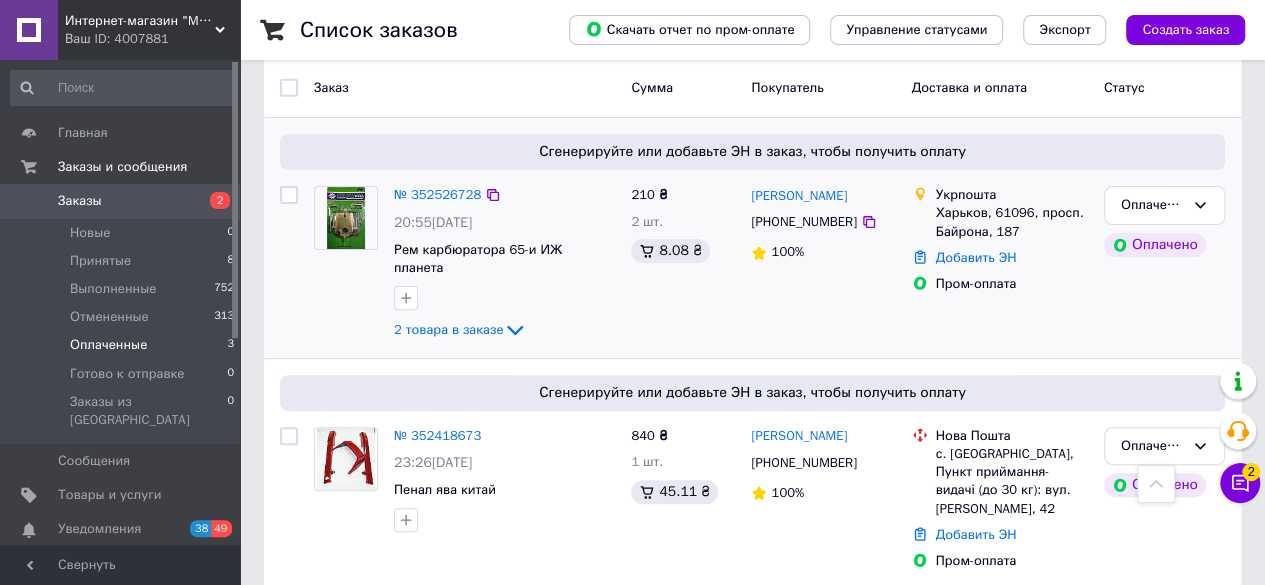 scroll, scrollTop: 0, scrollLeft: 0, axis: both 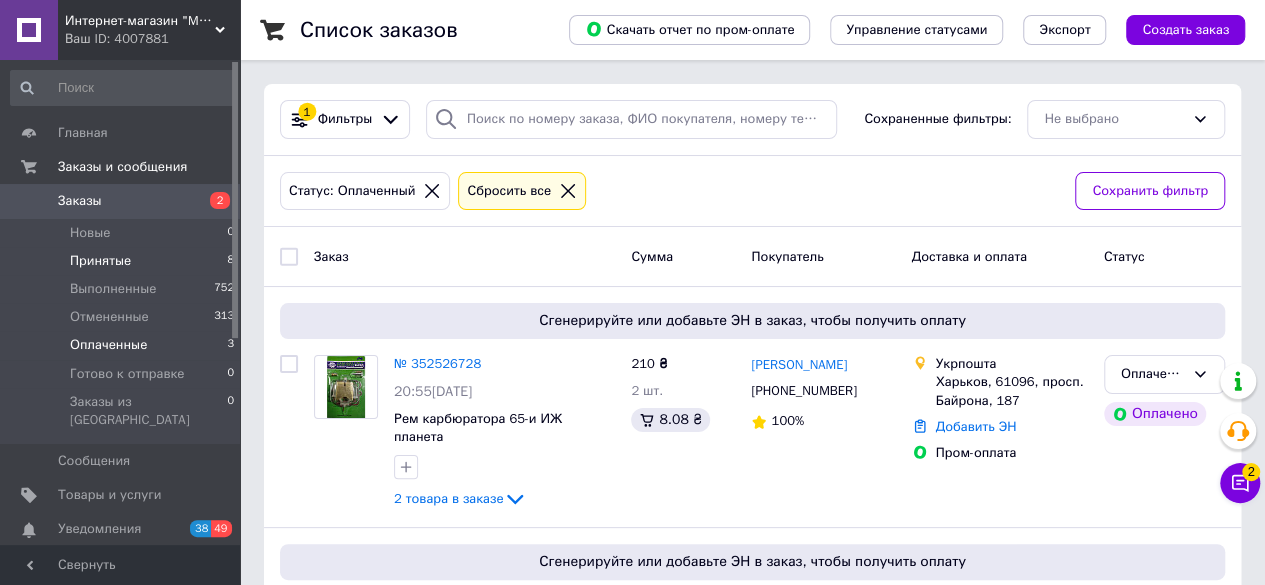 click on "Принятые" at bounding box center (100, 261) 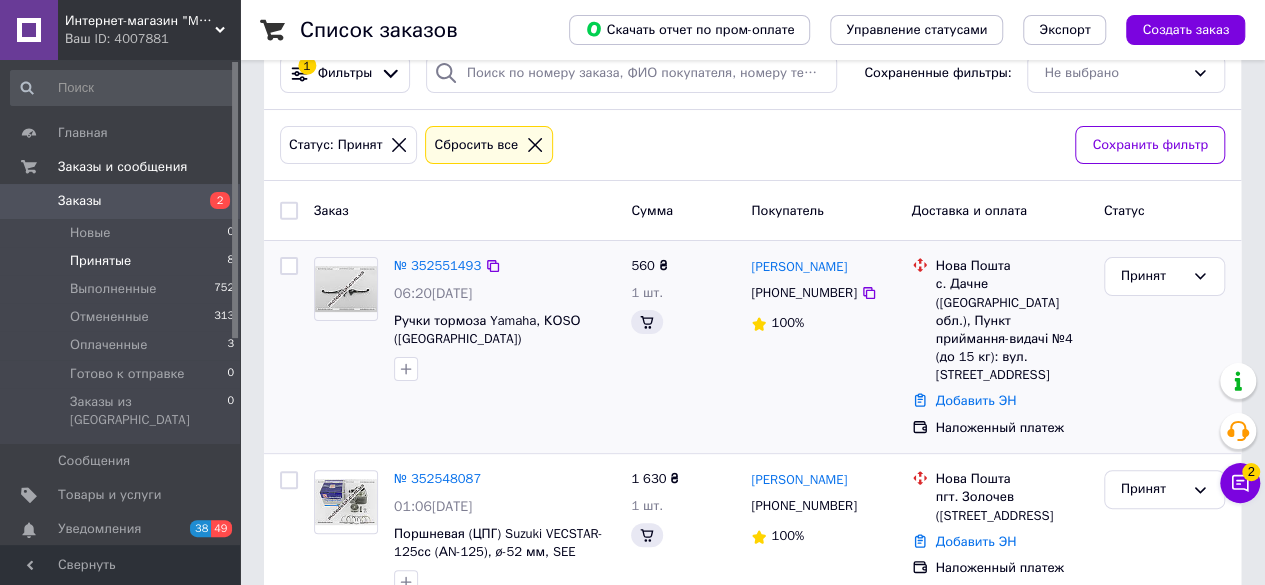 scroll, scrollTop: 300, scrollLeft: 0, axis: vertical 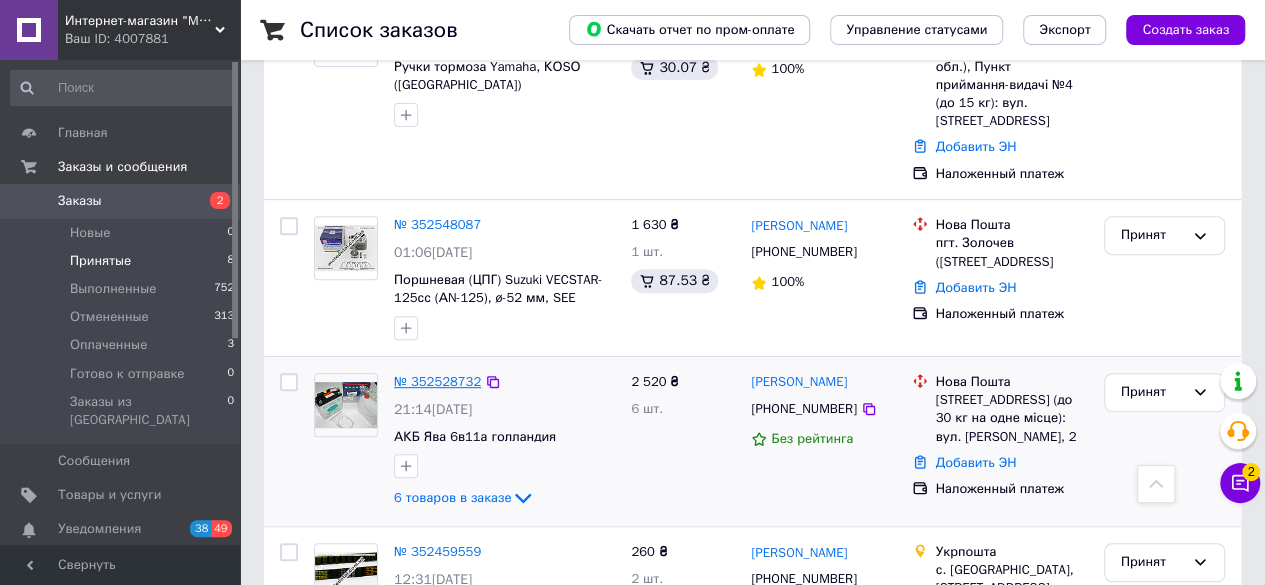 click on "№ 352528732" at bounding box center (437, 381) 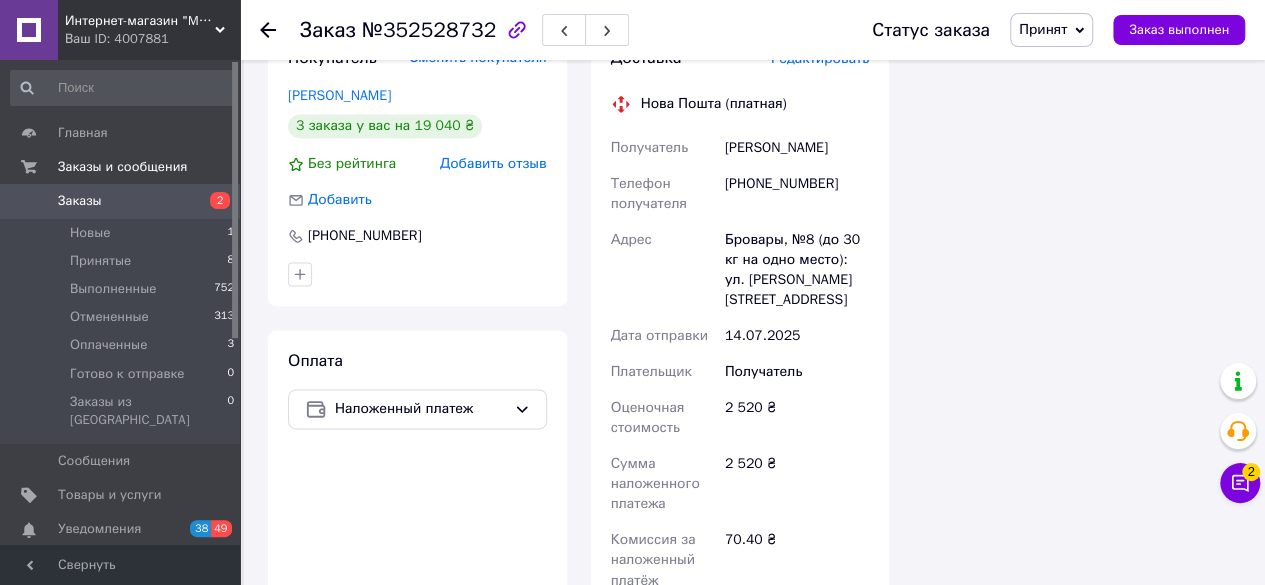 scroll, scrollTop: 1200, scrollLeft: 0, axis: vertical 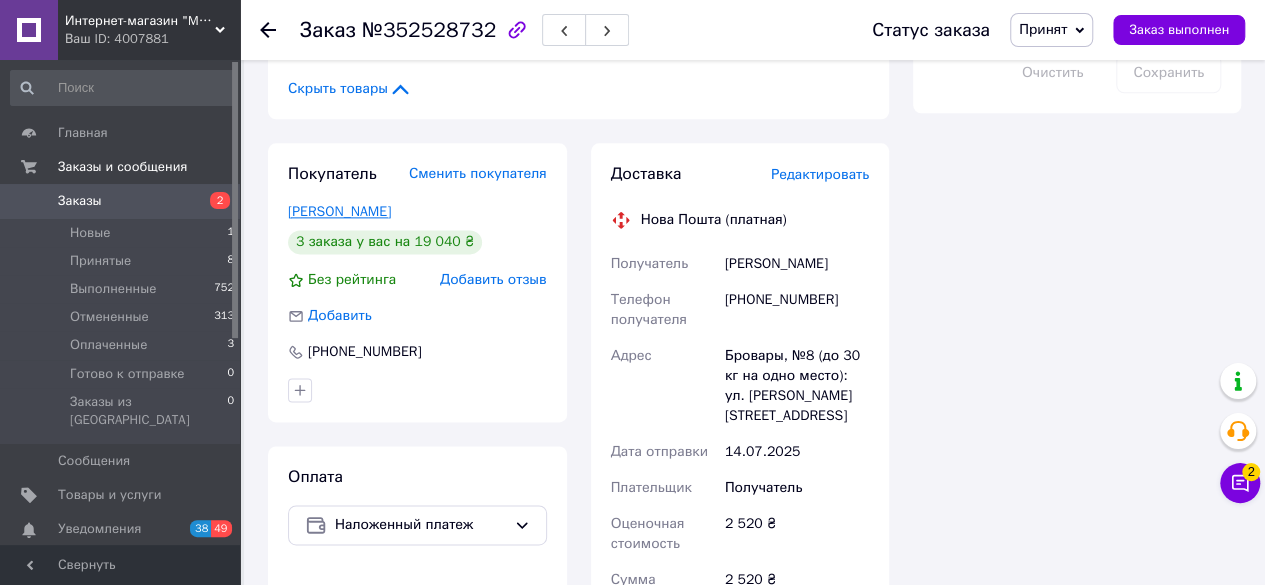 click on "Хміль Дмитро" at bounding box center [339, 211] 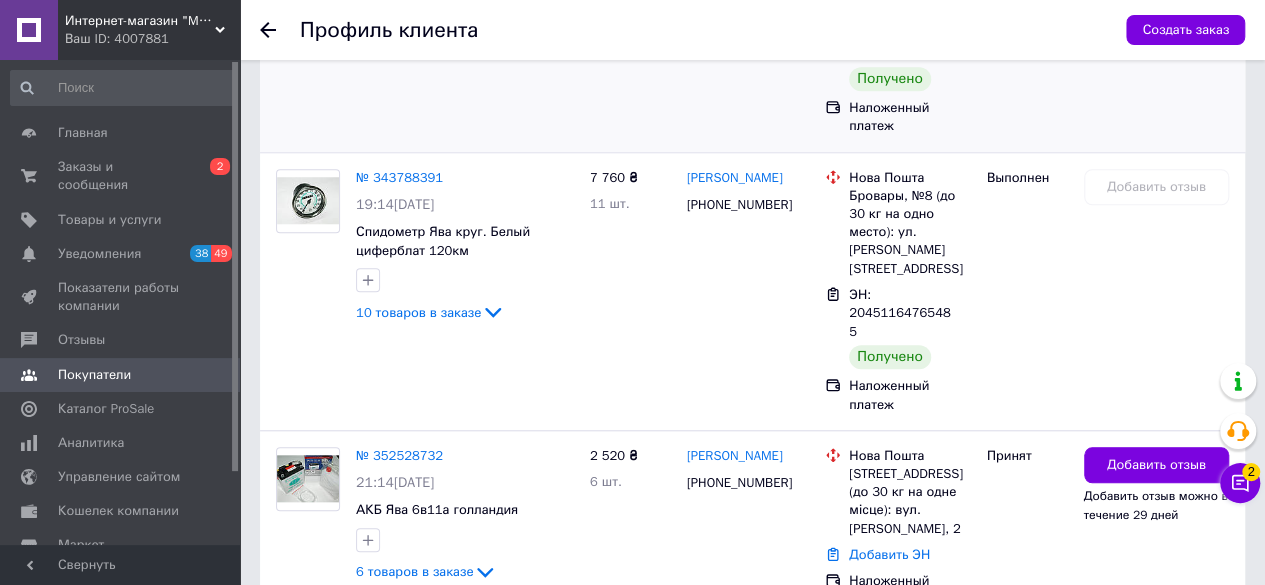 scroll, scrollTop: 800, scrollLeft: 0, axis: vertical 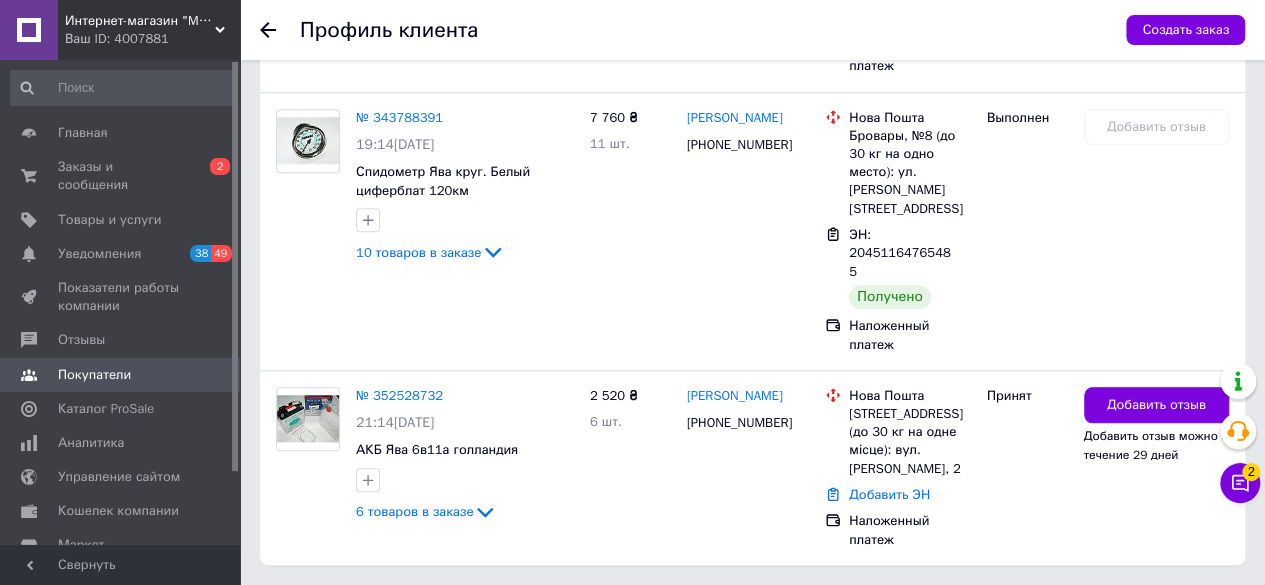 click 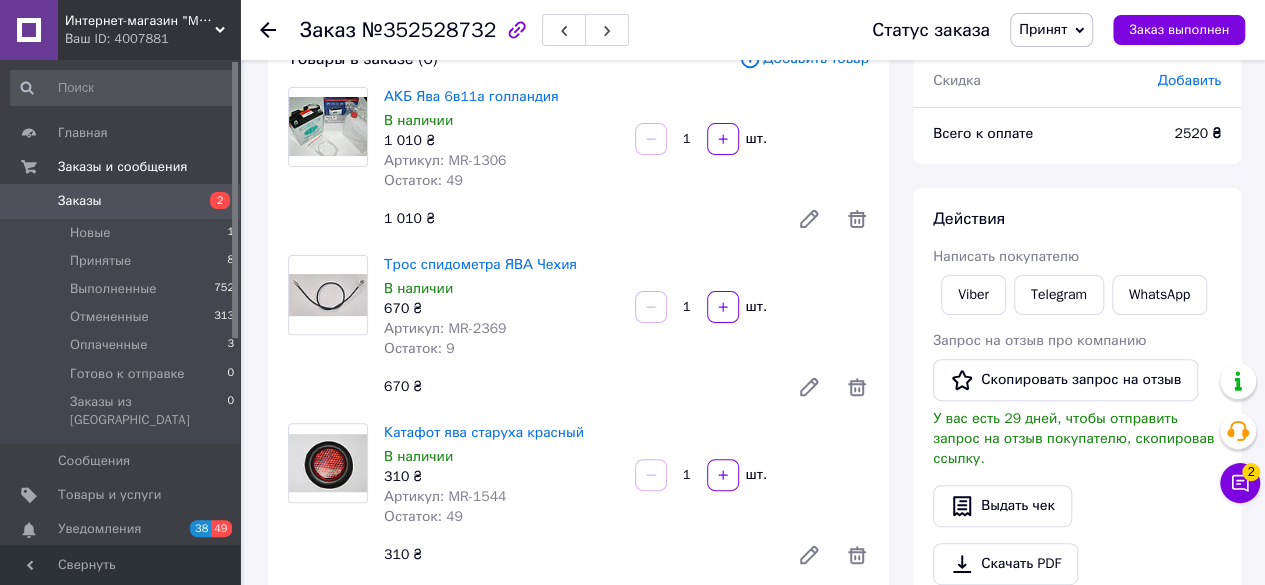 scroll, scrollTop: 28, scrollLeft: 0, axis: vertical 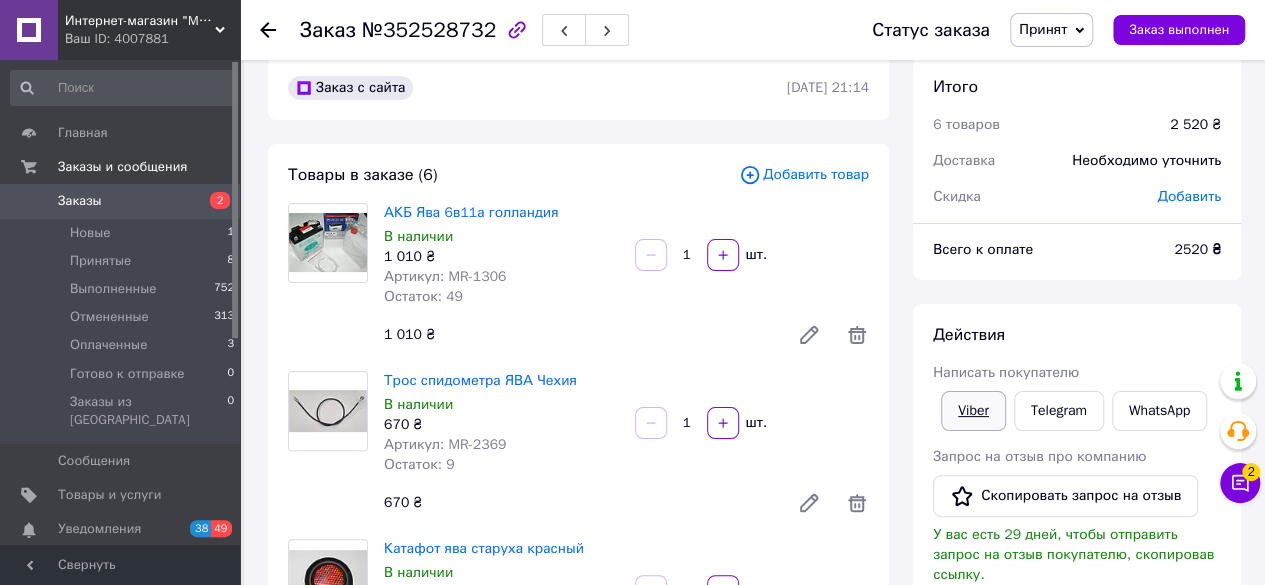 click on "Viber" at bounding box center [973, 411] 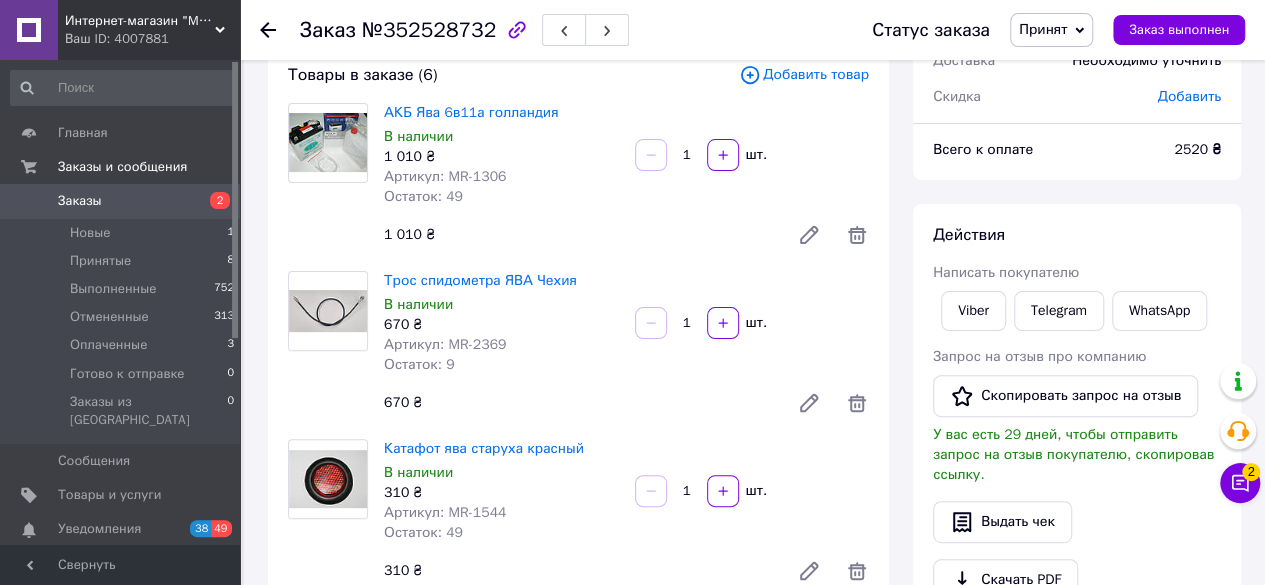 scroll, scrollTop: 328, scrollLeft: 0, axis: vertical 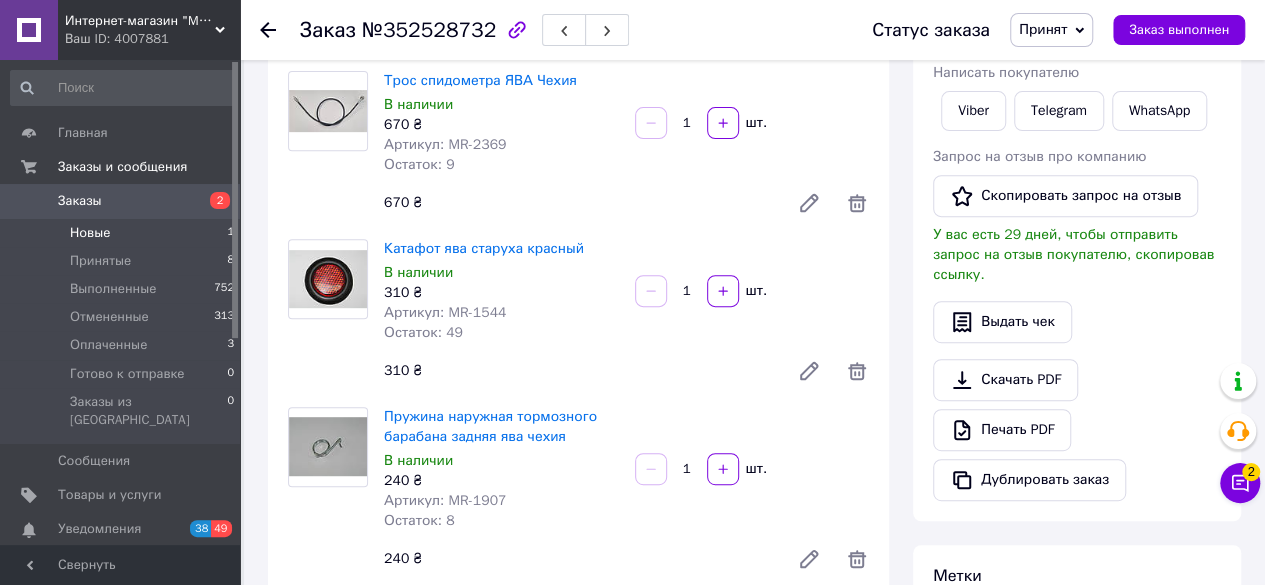 click on "Новые" at bounding box center [90, 233] 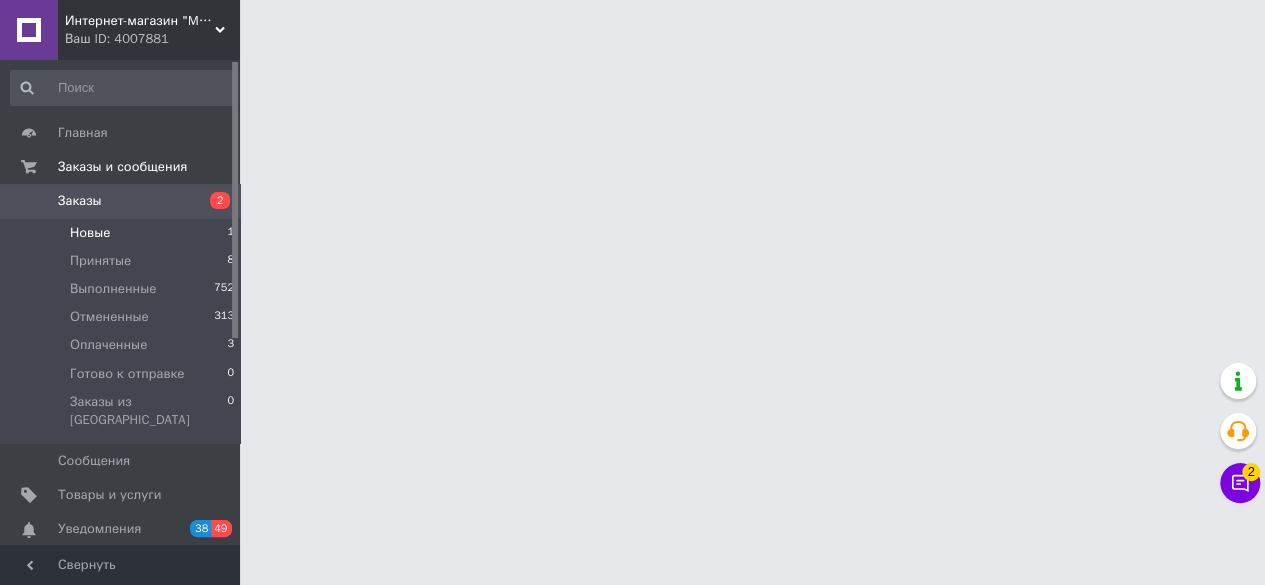 scroll, scrollTop: 0, scrollLeft: 0, axis: both 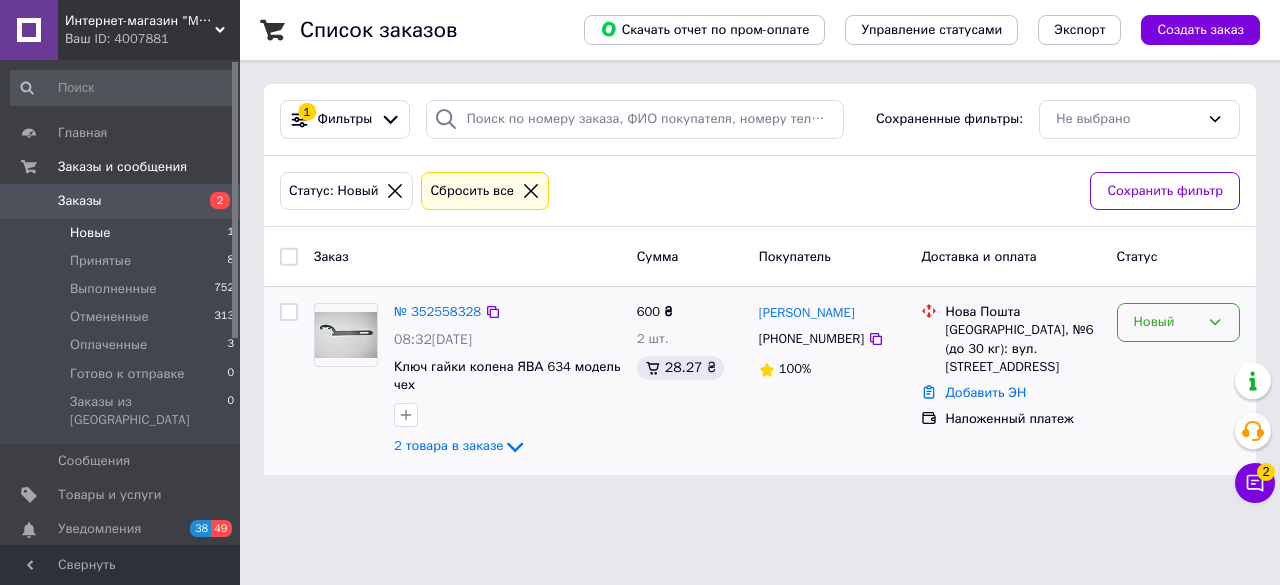 click on "Новый" at bounding box center [1166, 322] 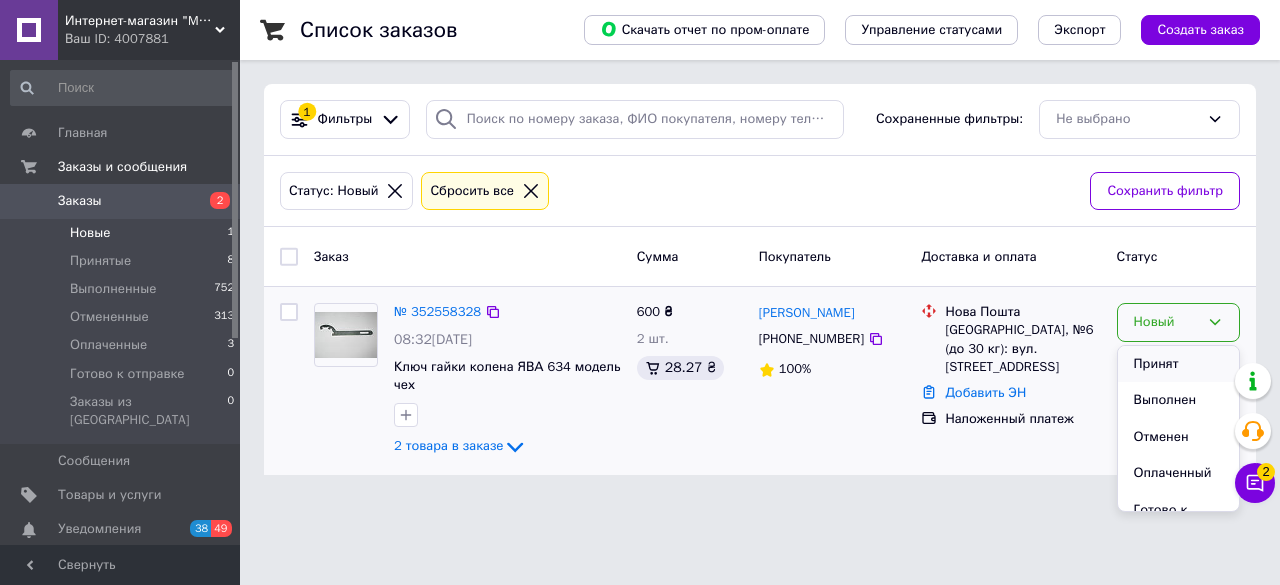 click on "Принят" at bounding box center (1178, 364) 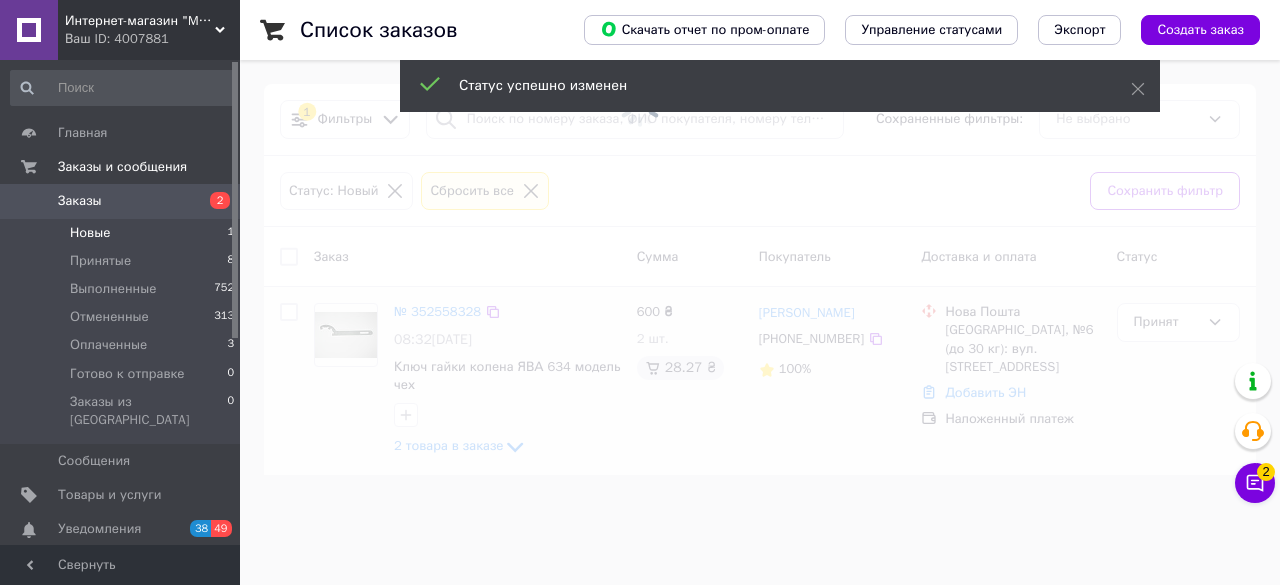 click at bounding box center (640, 292) 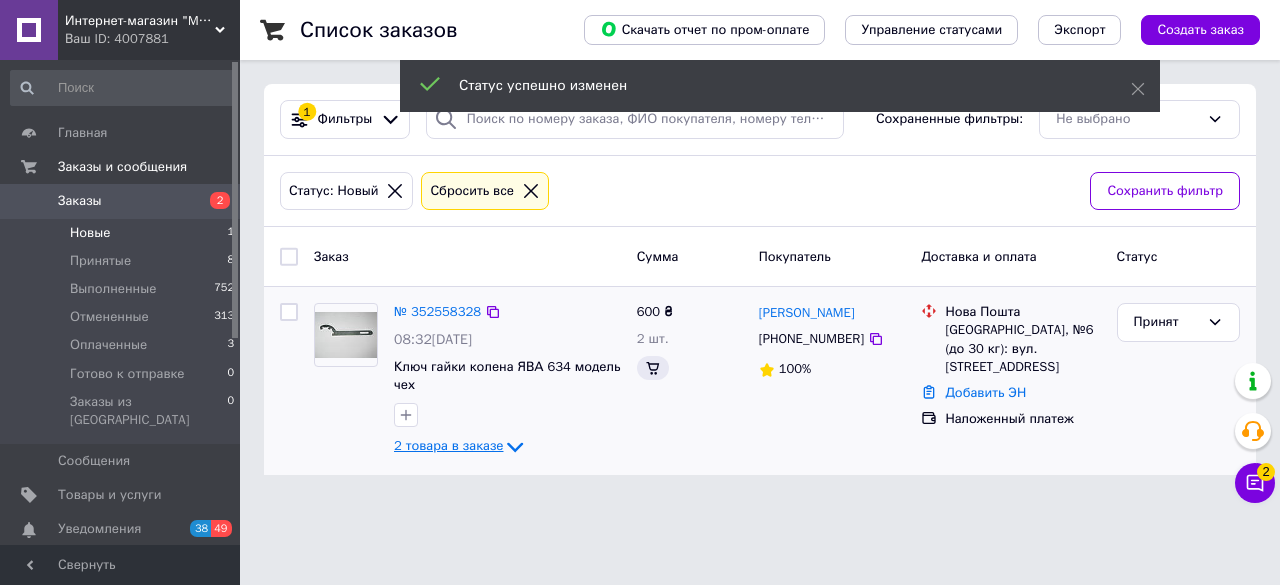click on "2 товара в заказе" at bounding box center [448, 446] 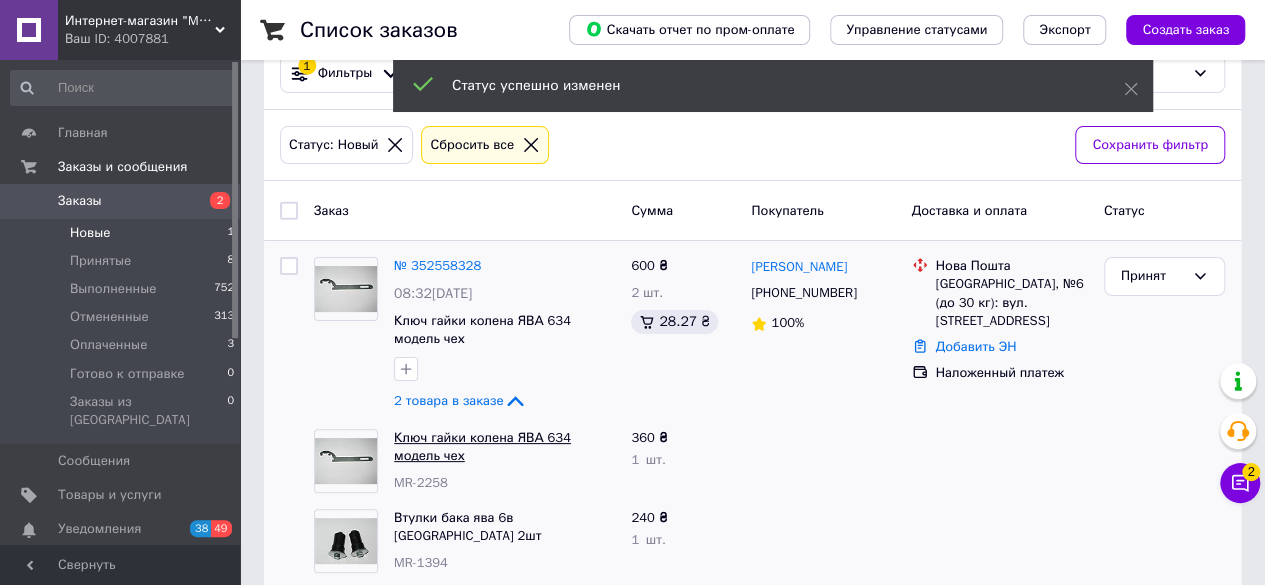 scroll, scrollTop: 72, scrollLeft: 0, axis: vertical 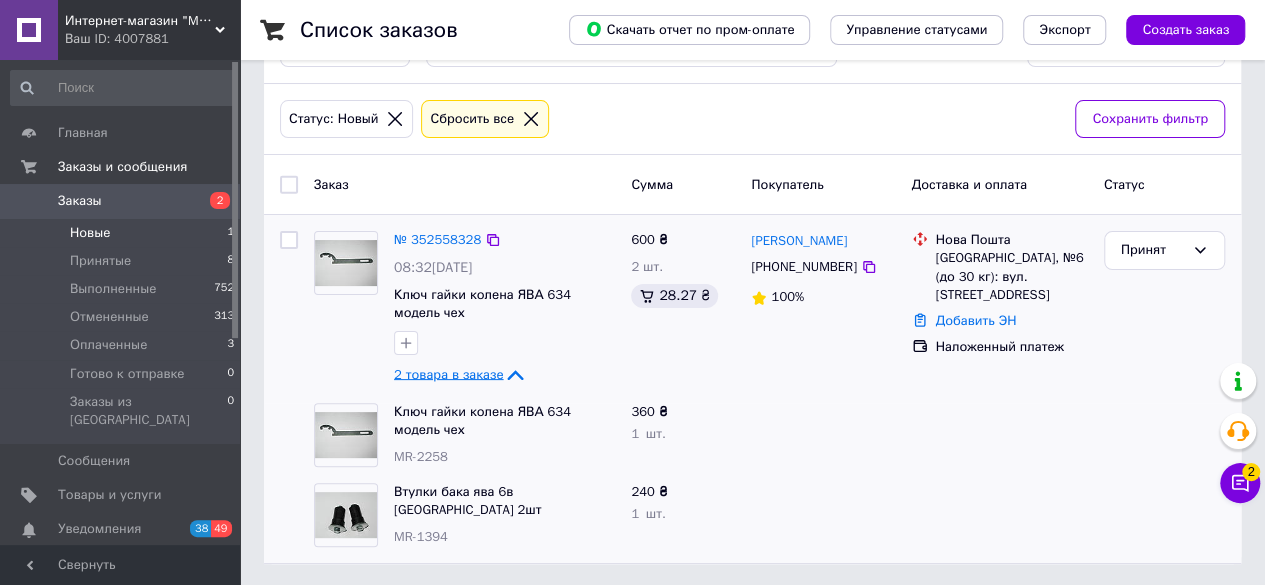 click on "2 товара в заказе" at bounding box center [448, 374] 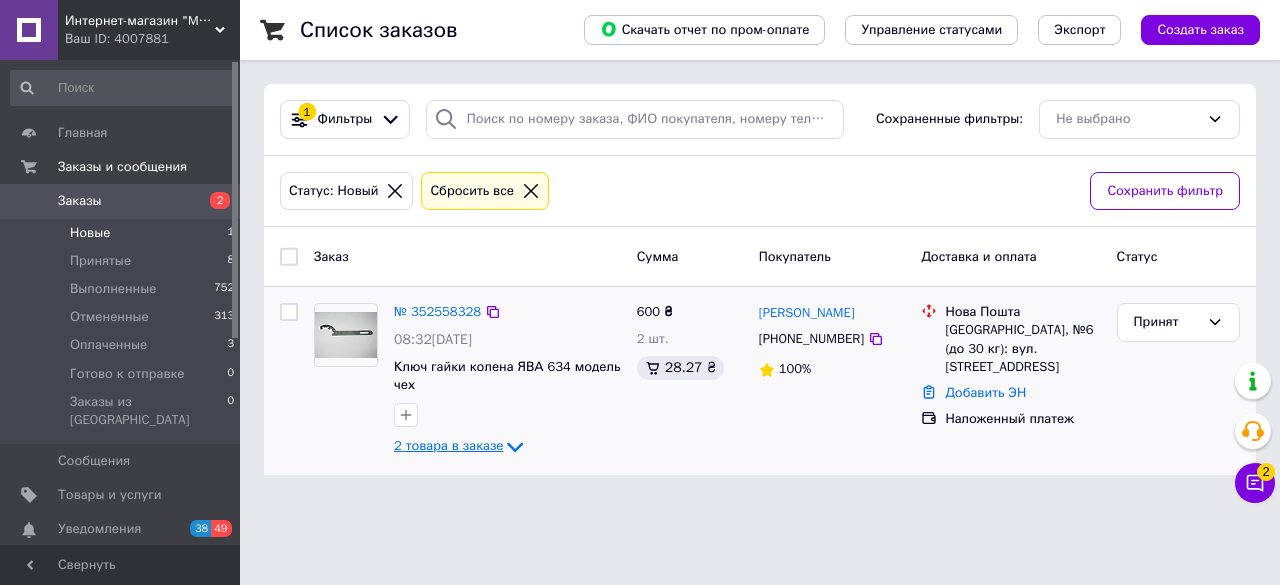 click 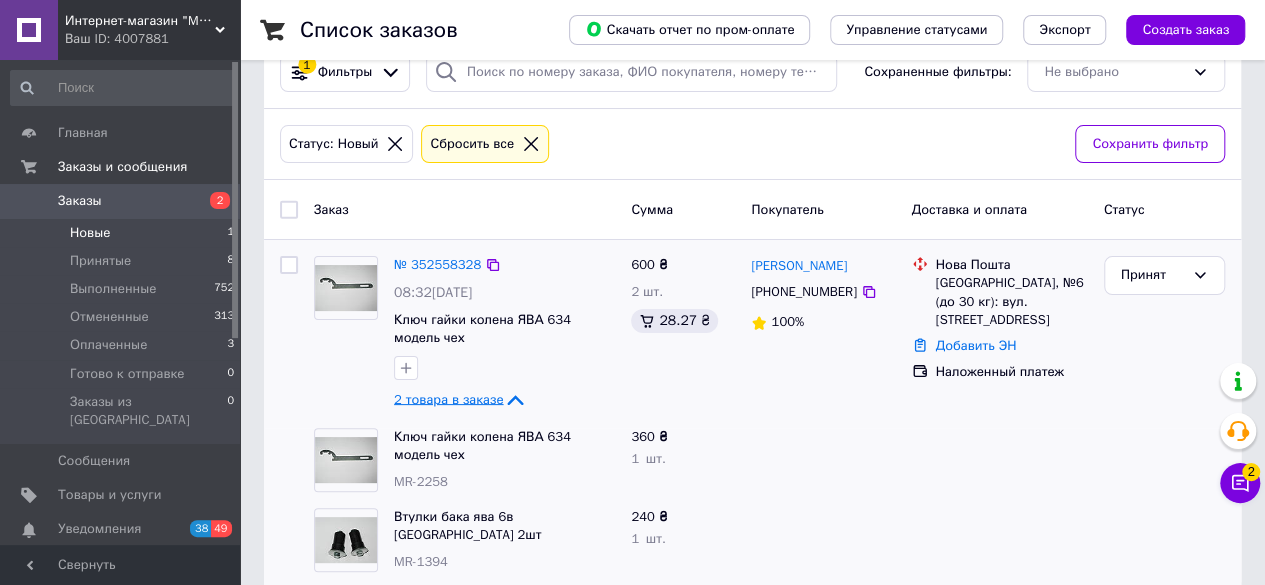 scroll, scrollTop: 72, scrollLeft: 0, axis: vertical 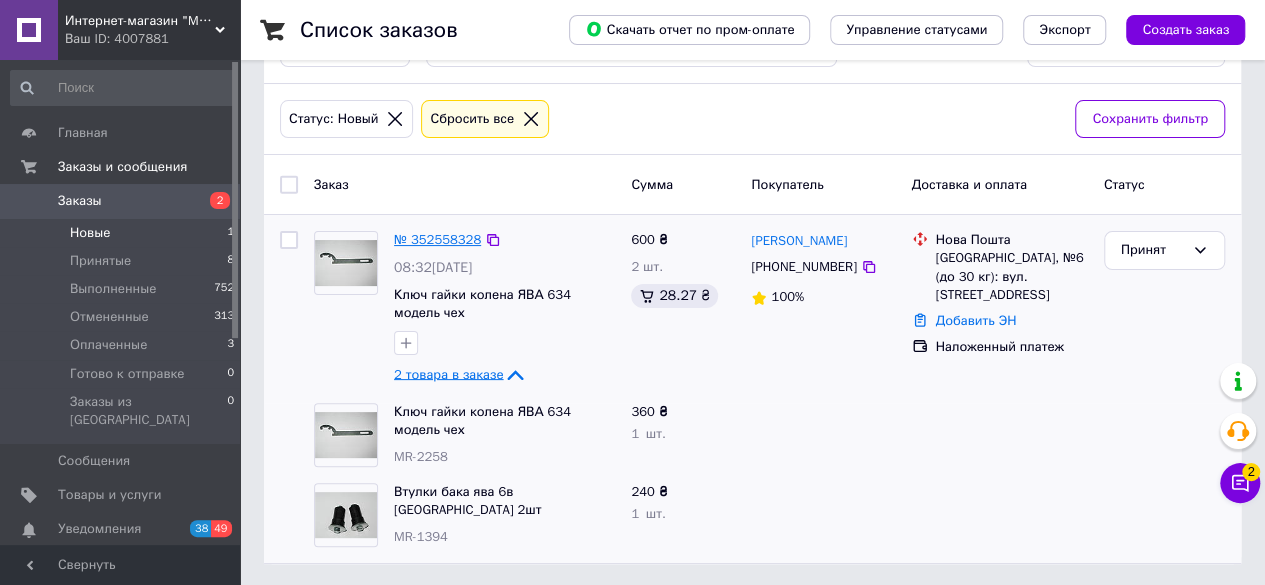click on "№ 352558328" at bounding box center [437, 239] 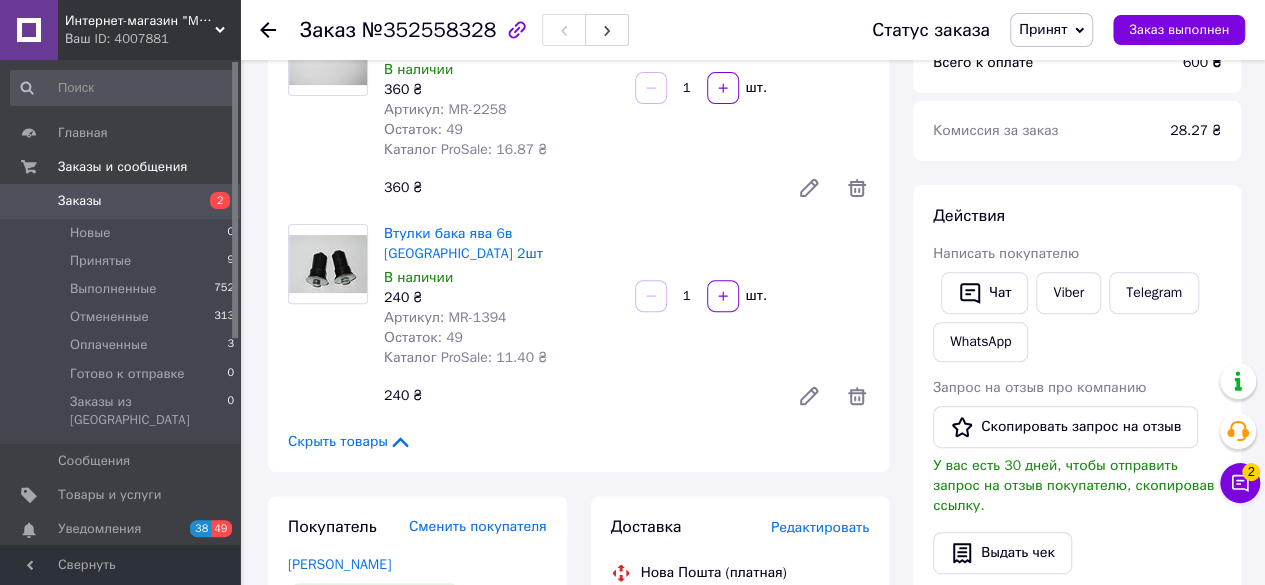 scroll, scrollTop: 472, scrollLeft: 0, axis: vertical 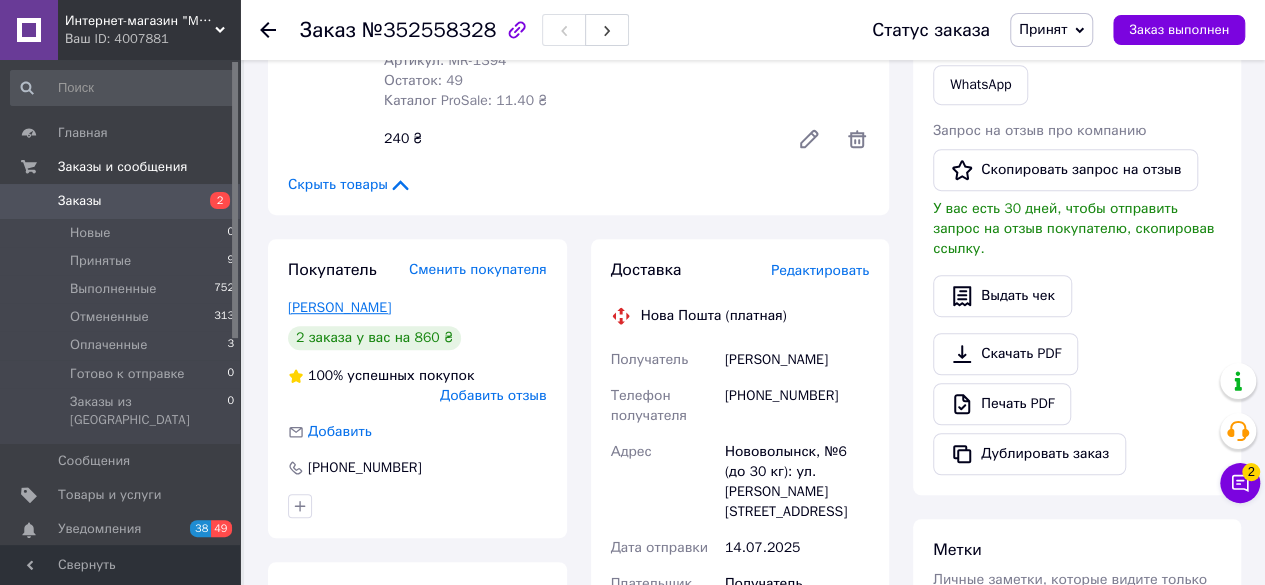 click on "[PERSON_NAME]" at bounding box center [339, 307] 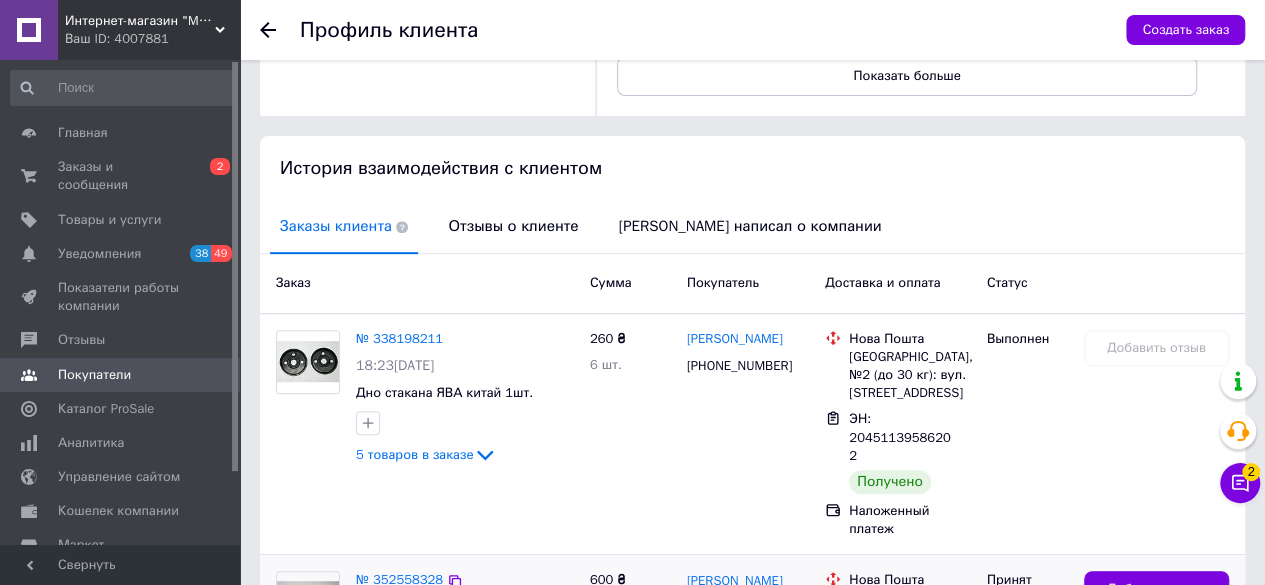 scroll, scrollTop: 519, scrollLeft: 0, axis: vertical 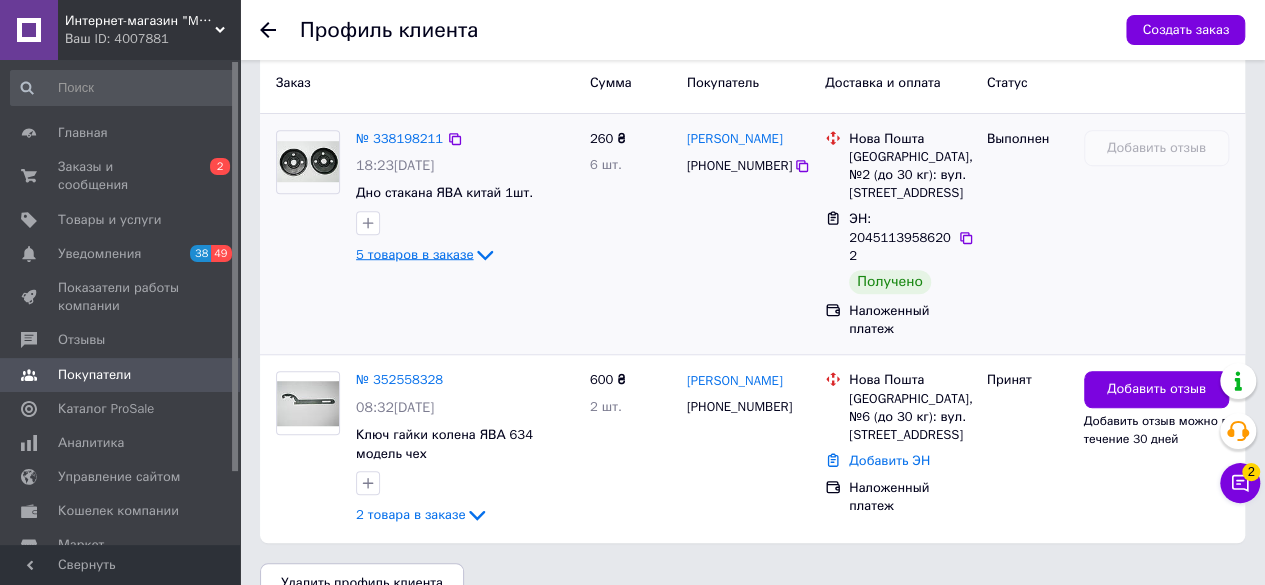 click on "5 товаров в заказе" at bounding box center [426, 253] 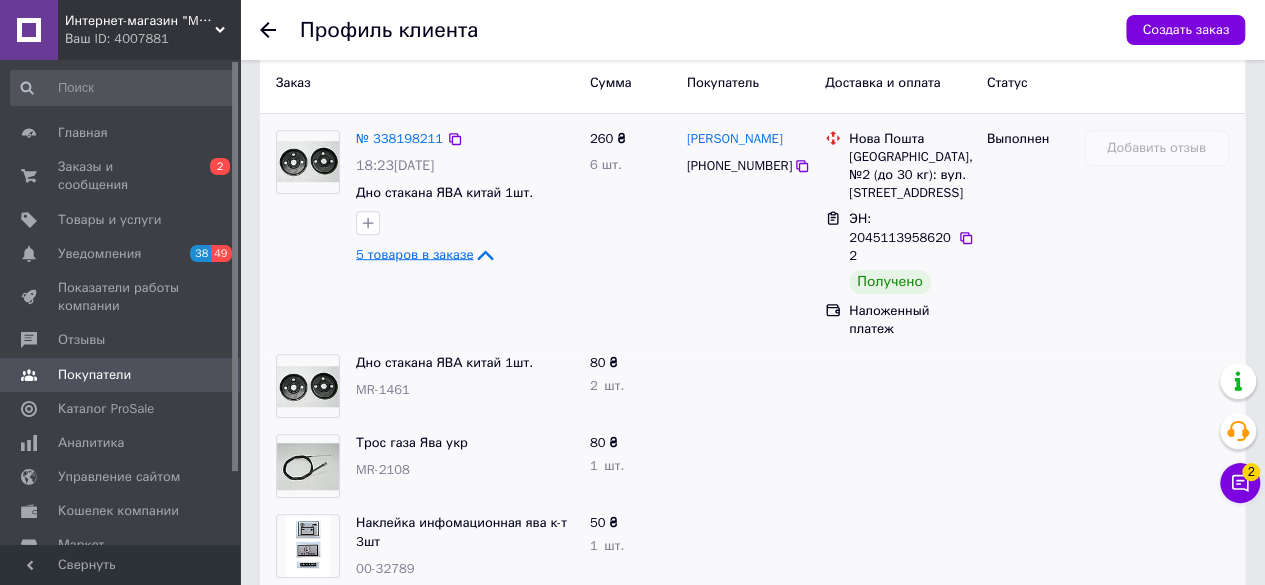click on "5 товаров в заказе" at bounding box center (414, 253) 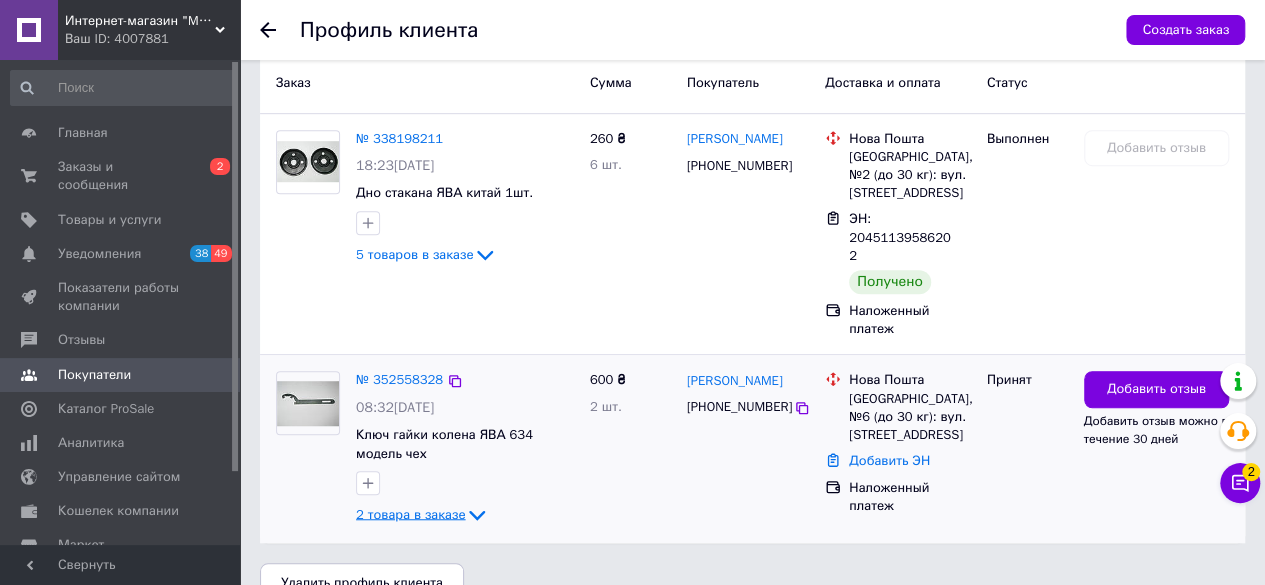 click on "2 товара в заказе" at bounding box center (410, 514) 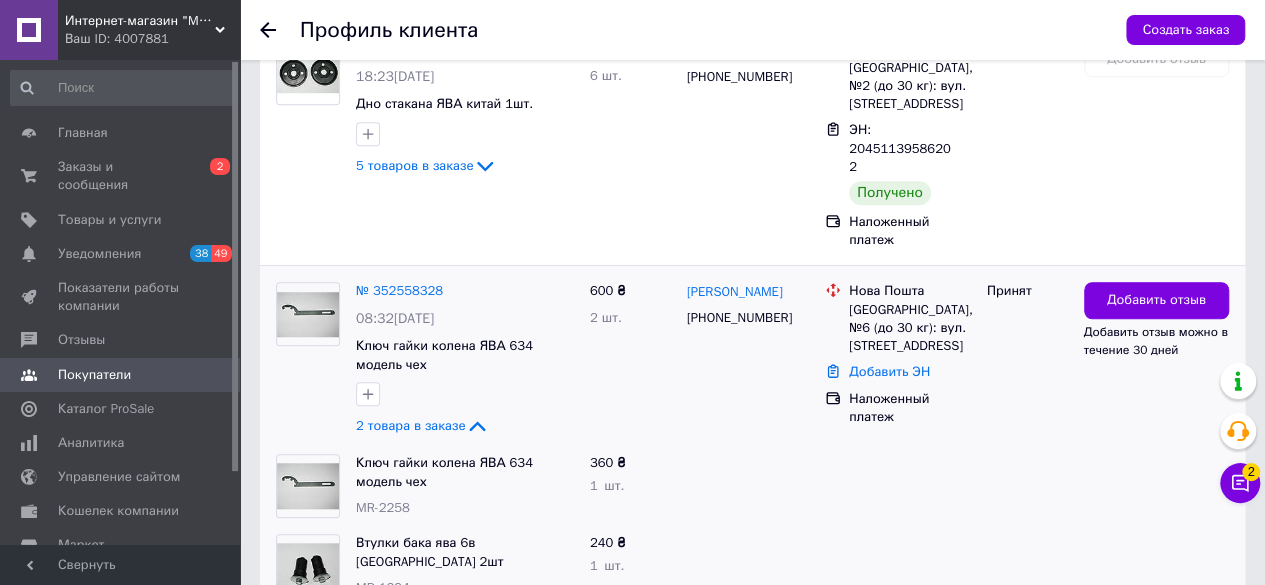 scroll, scrollTop: 680, scrollLeft: 0, axis: vertical 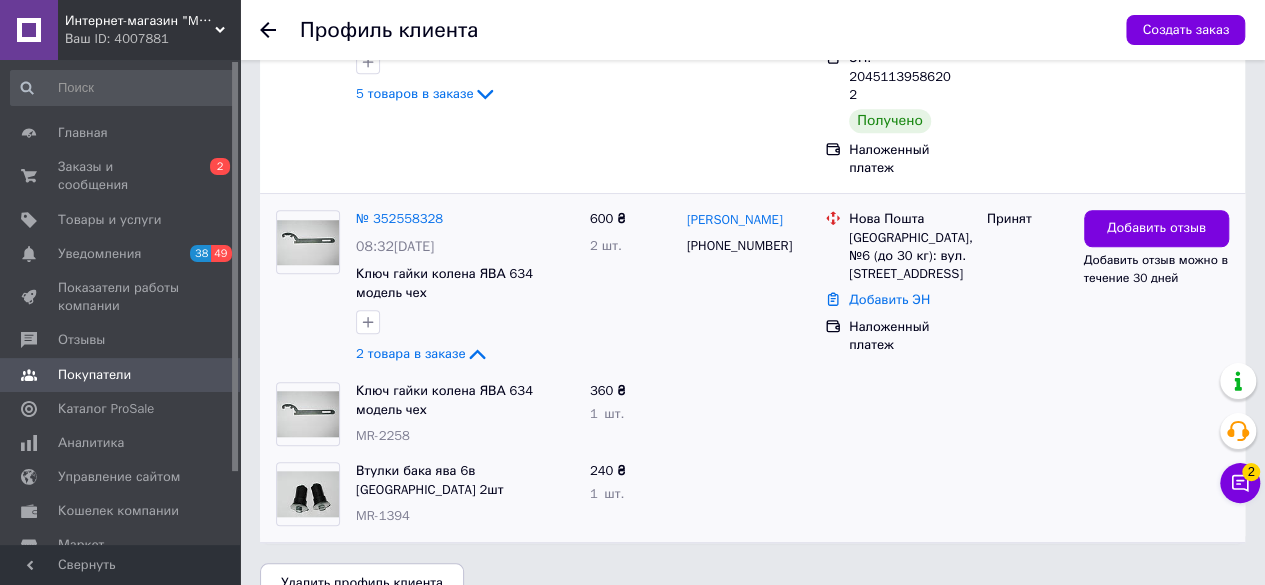 click at bounding box center (280, 30) 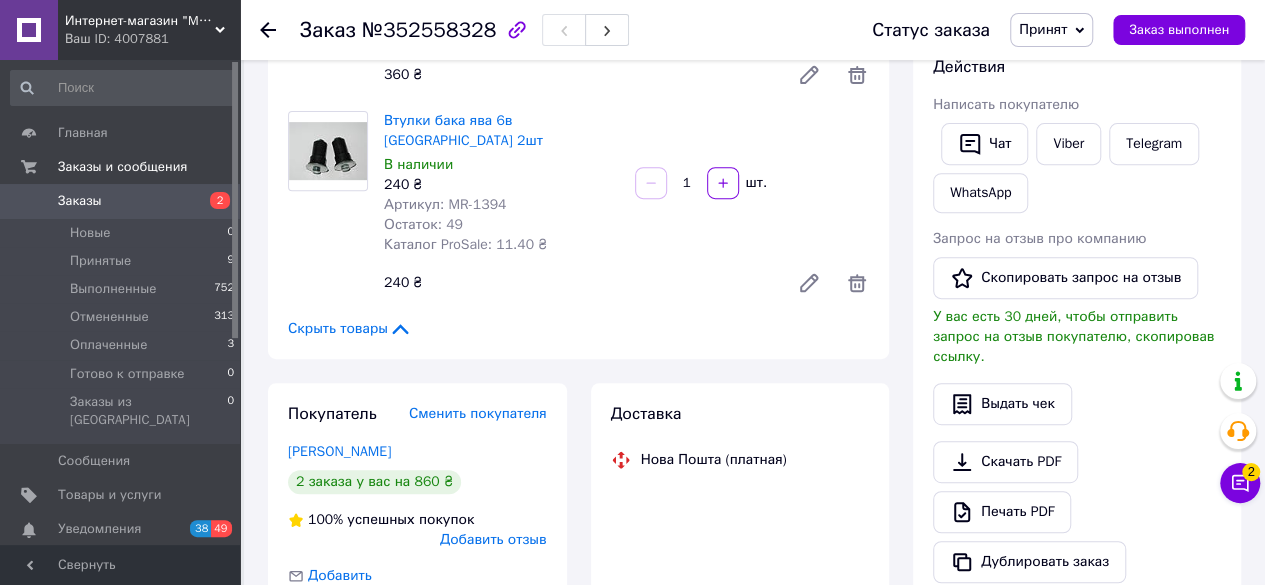 scroll, scrollTop: 0, scrollLeft: 0, axis: both 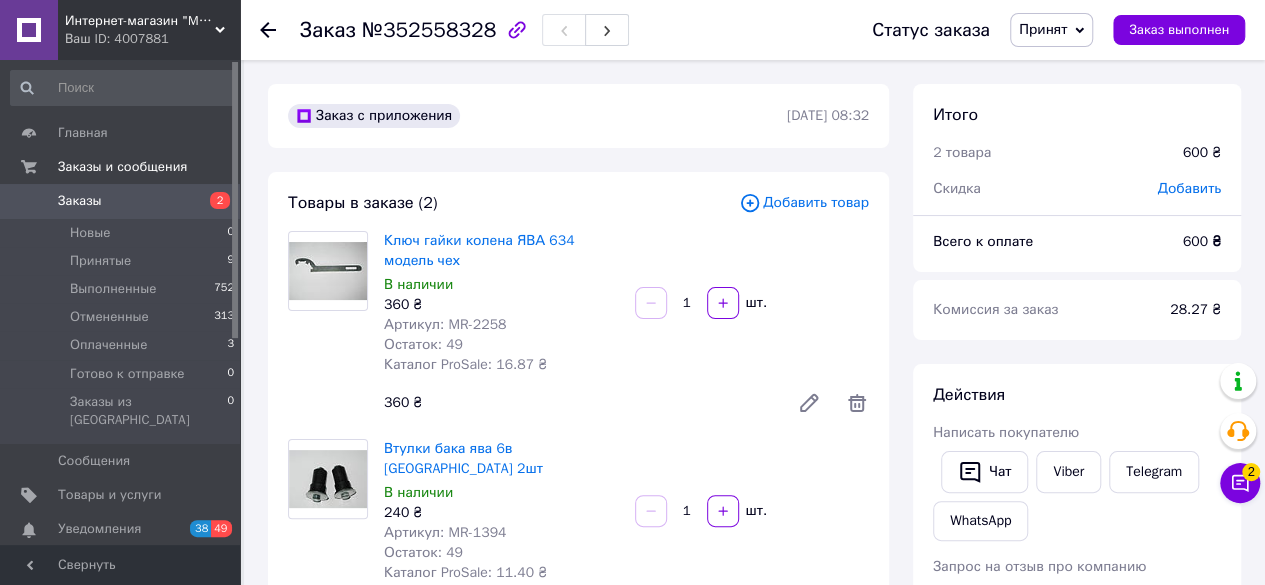 click on "Принят" at bounding box center [1051, 30] 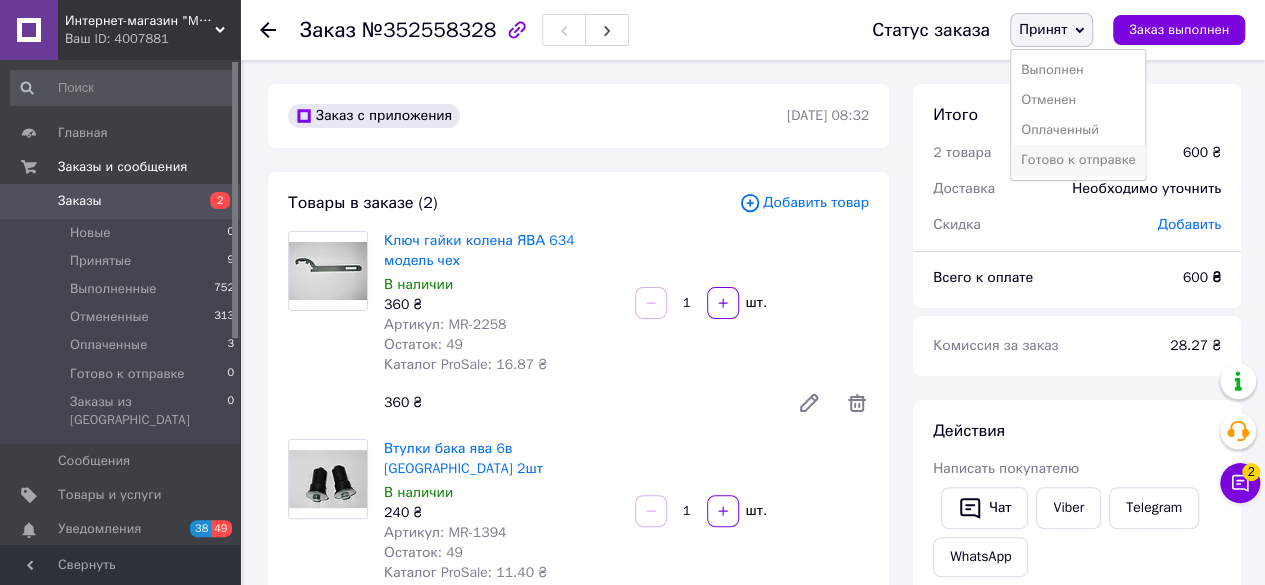 click on "Готово к отправке" at bounding box center [1078, 160] 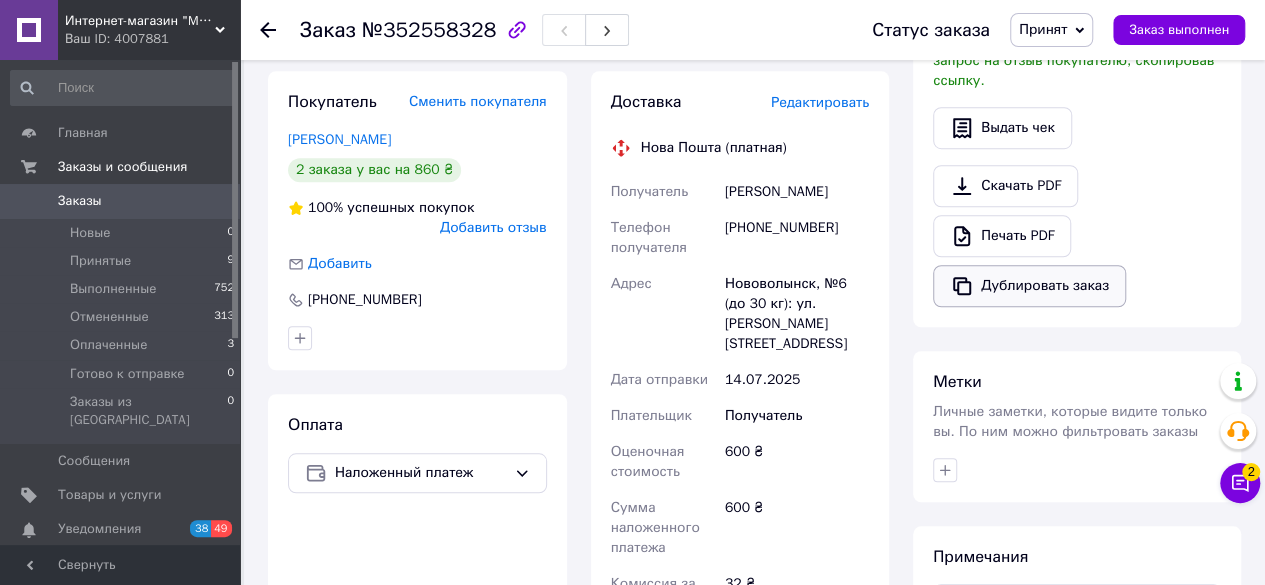 scroll, scrollTop: 800, scrollLeft: 0, axis: vertical 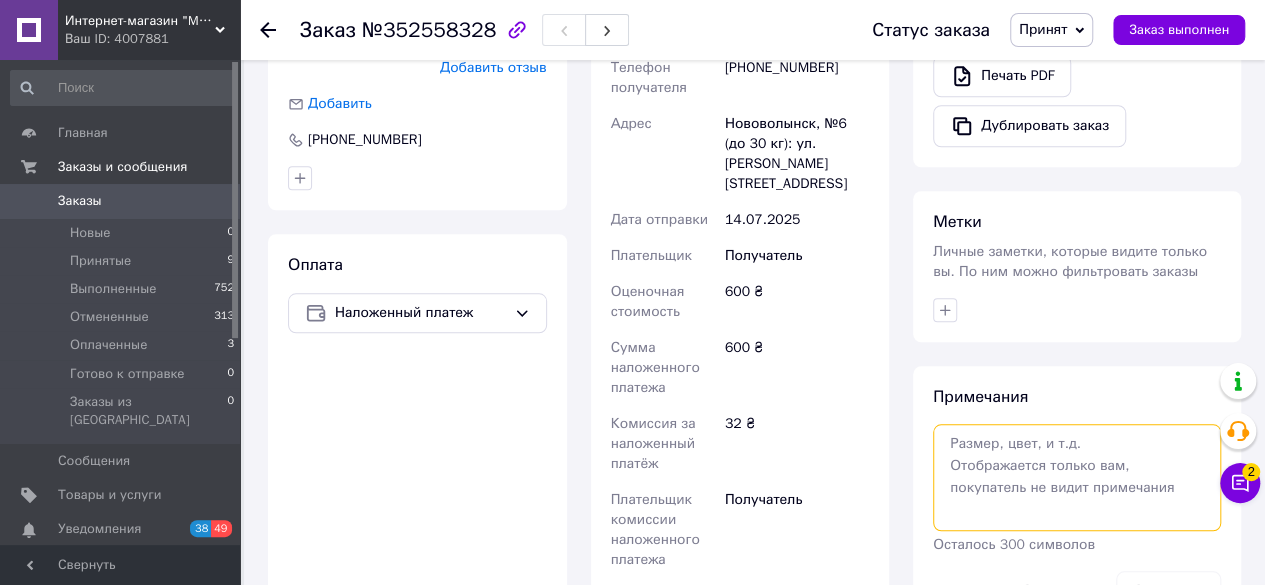 click at bounding box center [1077, 477] 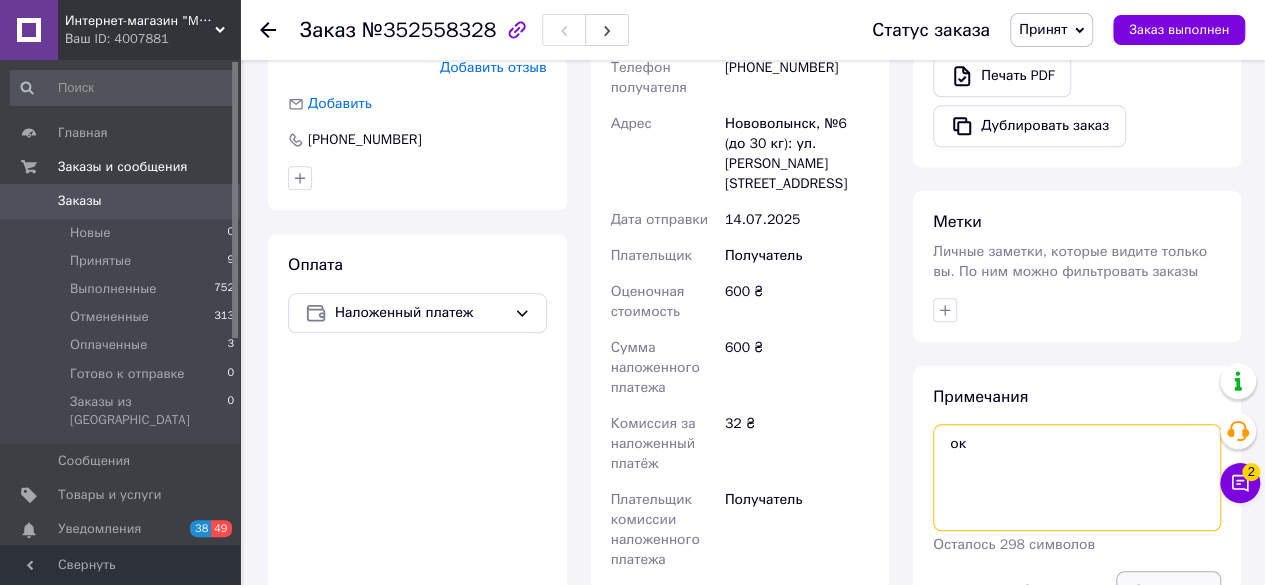 scroll, scrollTop: 1000, scrollLeft: 0, axis: vertical 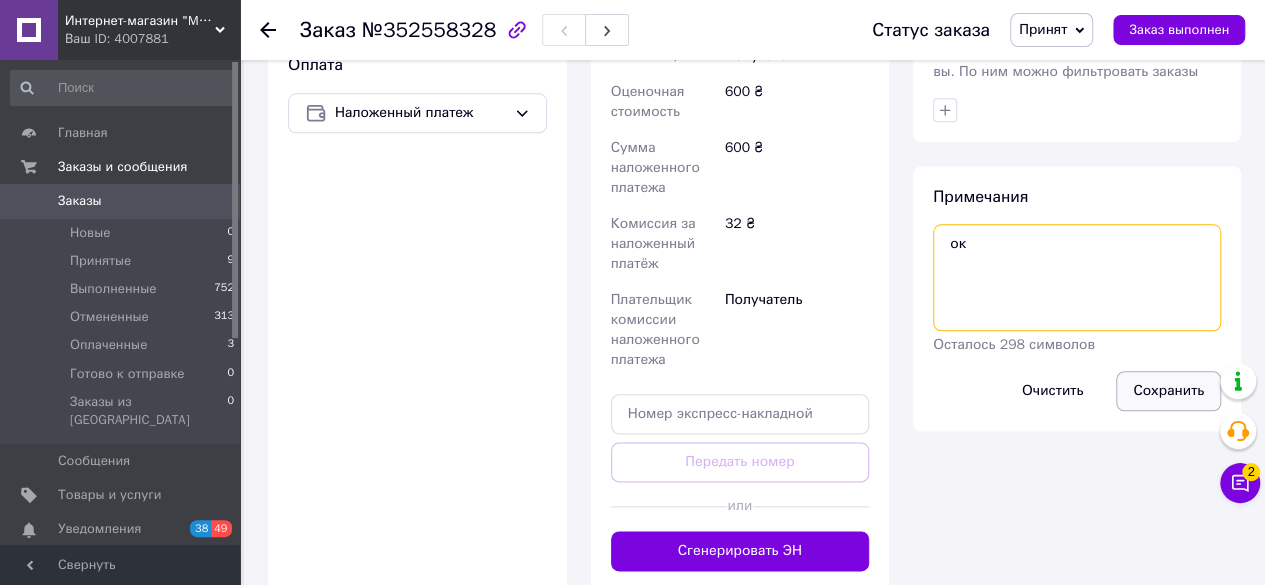 type on "ок" 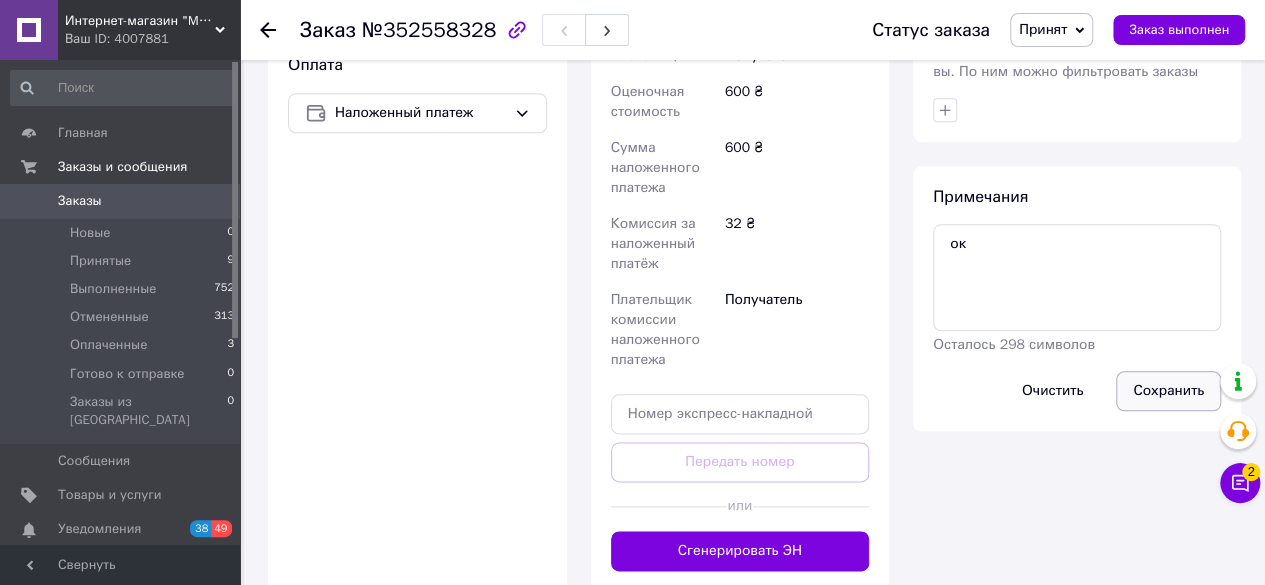 click on "Сохранить" at bounding box center [1168, 391] 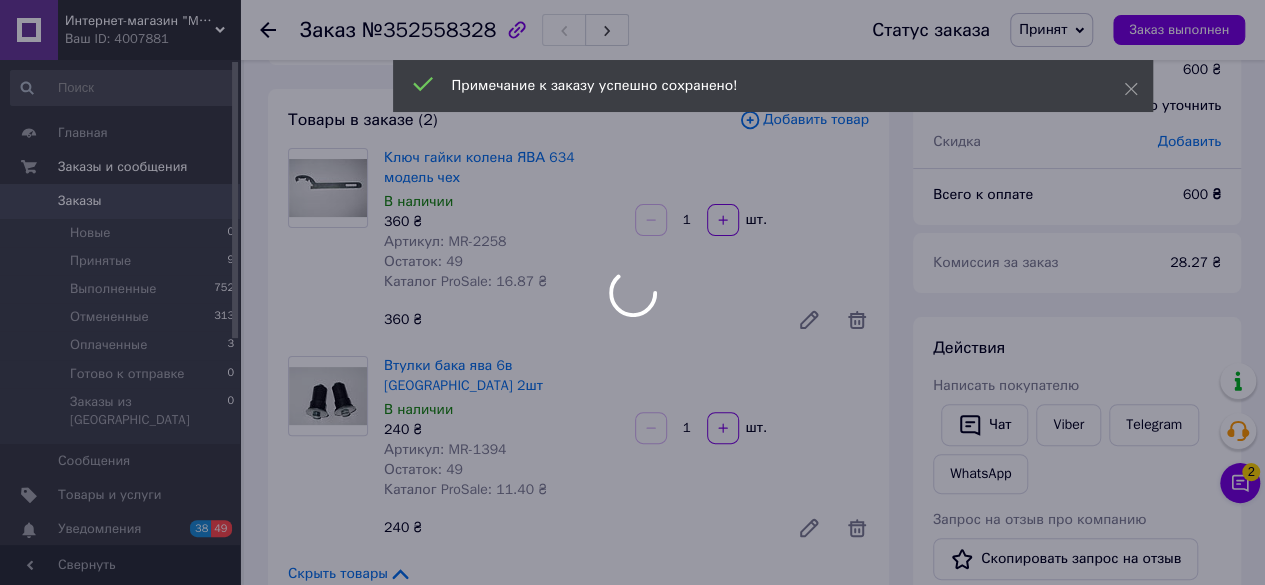 scroll, scrollTop: 0, scrollLeft: 0, axis: both 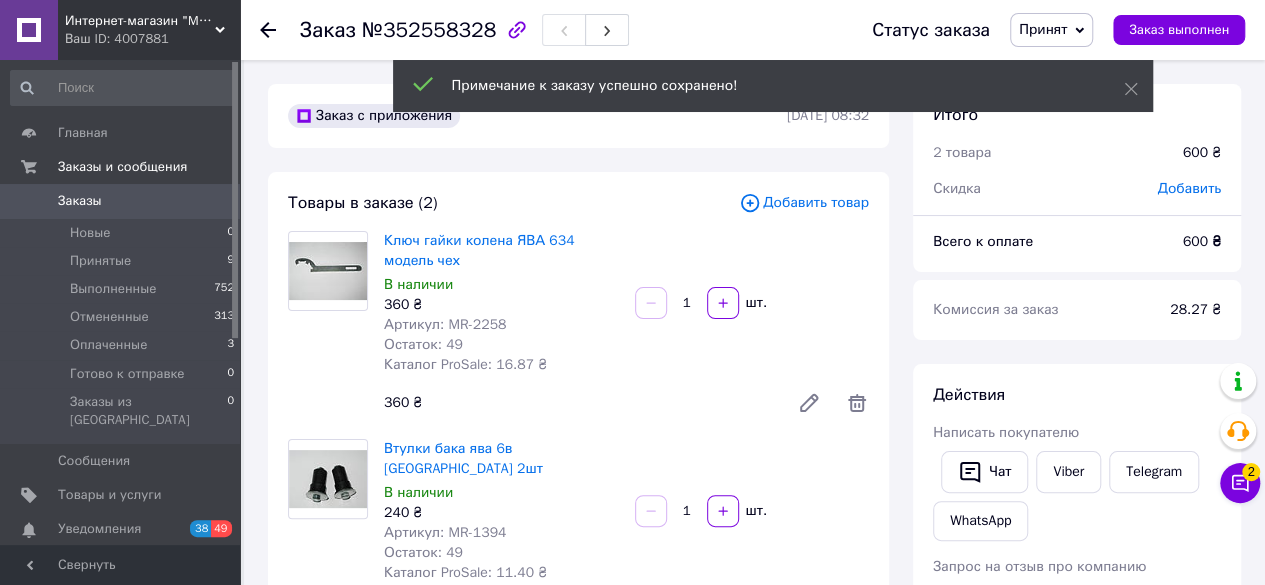 click on "Принят" at bounding box center [1043, 29] 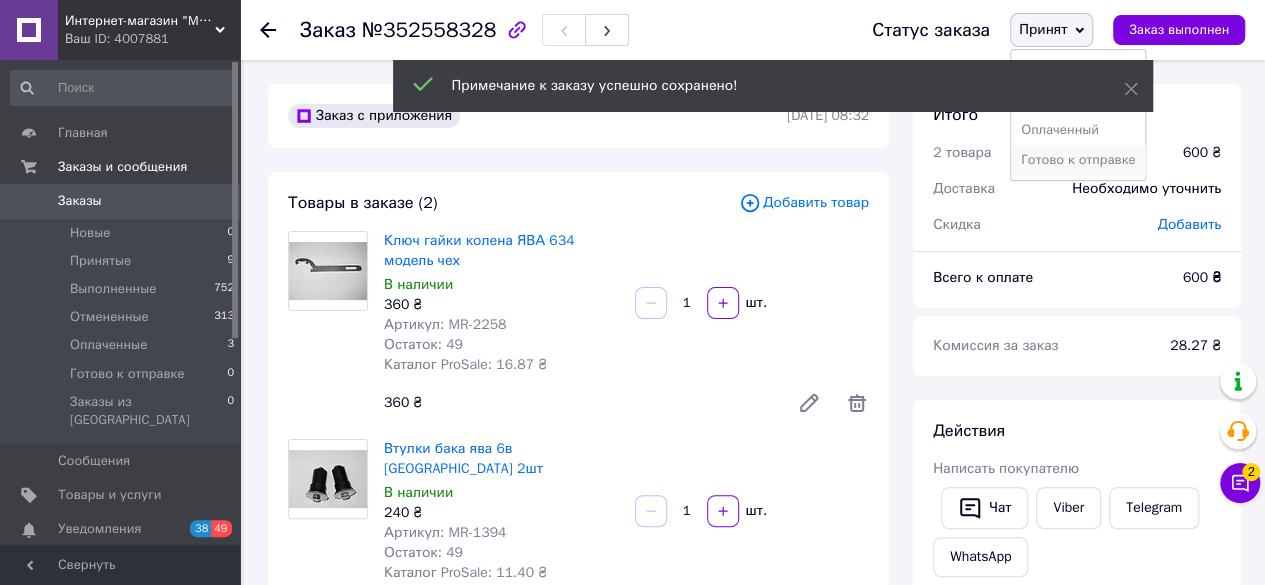 click on "Готово к отправке" at bounding box center [1078, 160] 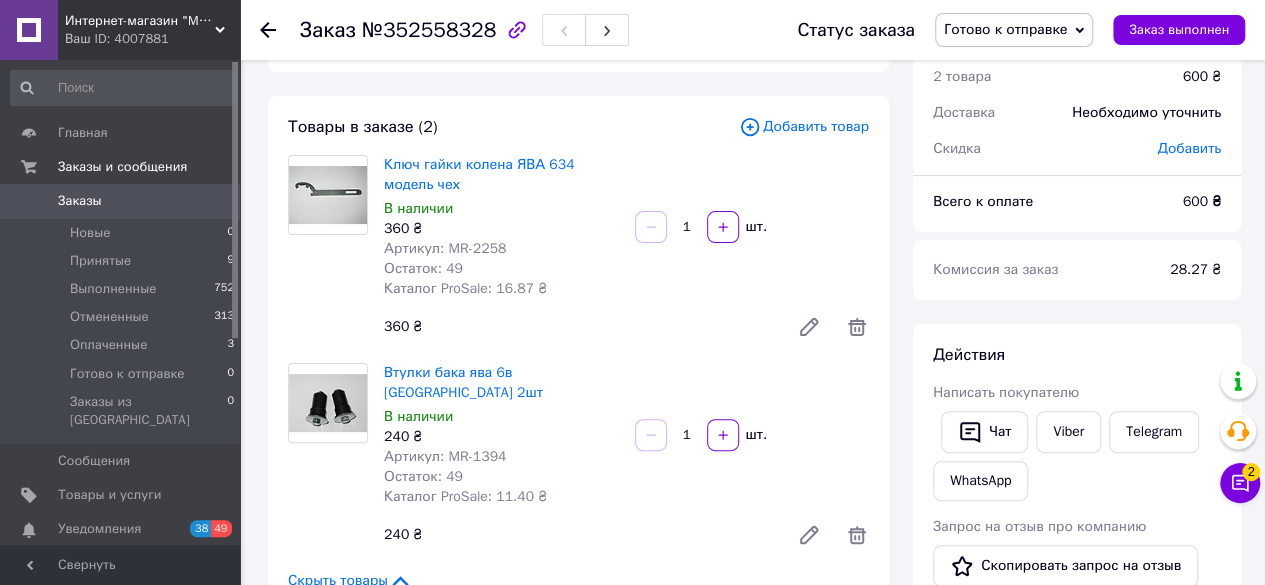 scroll, scrollTop: 0, scrollLeft: 0, axis: both 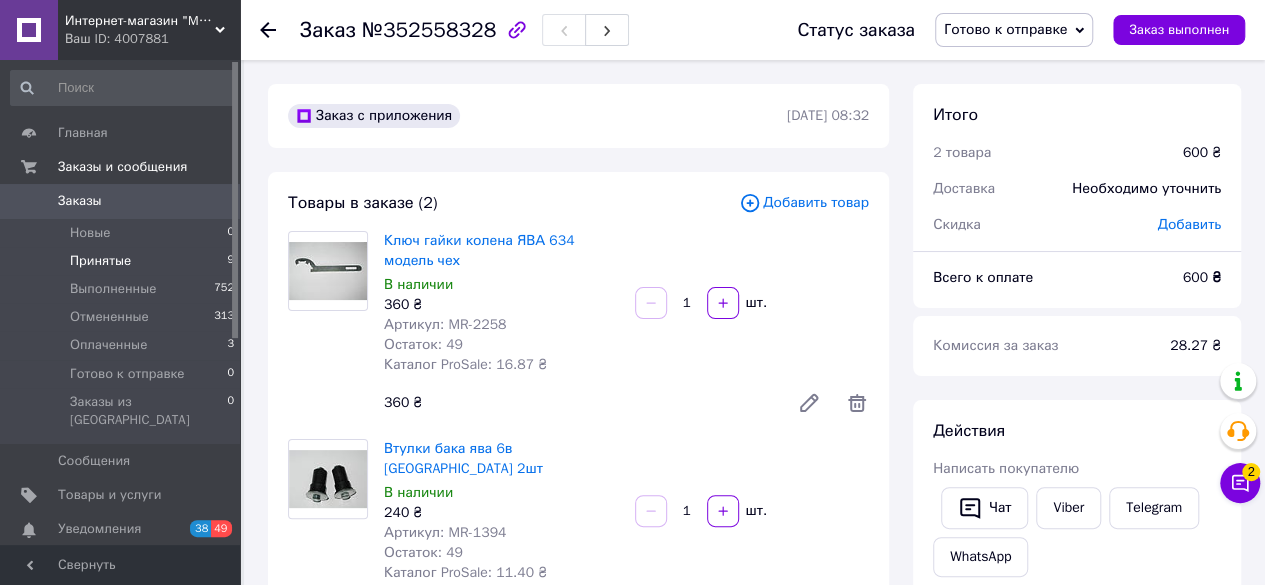 click on "Принятые" at bounding box center [100, 261] 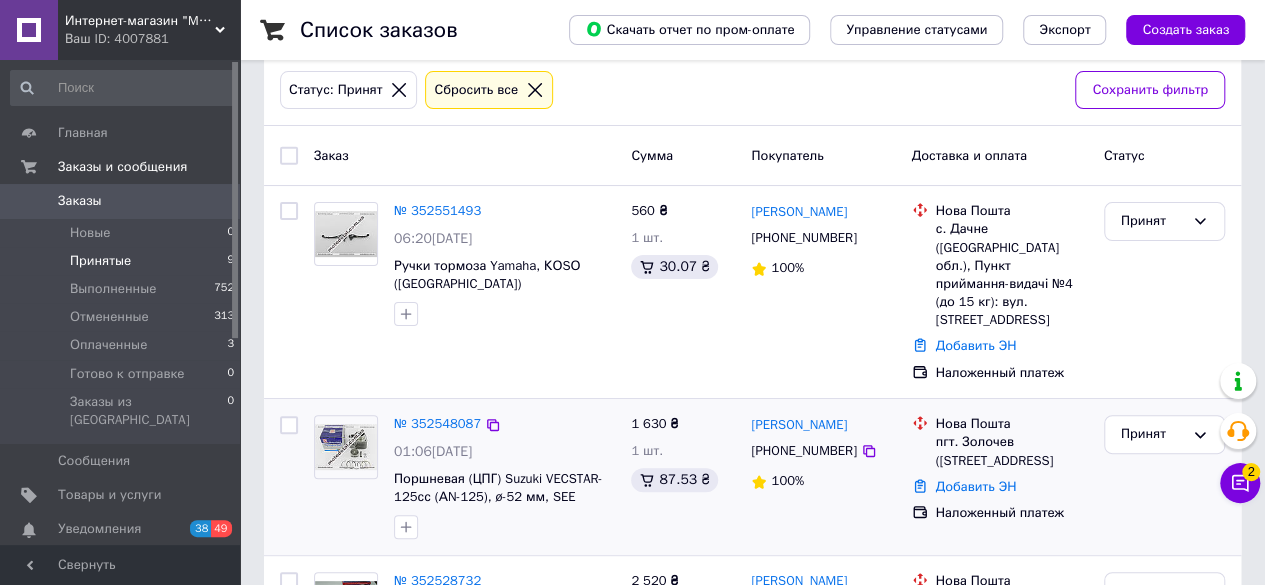 scroll, scrollTop: 300, scrollLeft: 0, axis: vertical 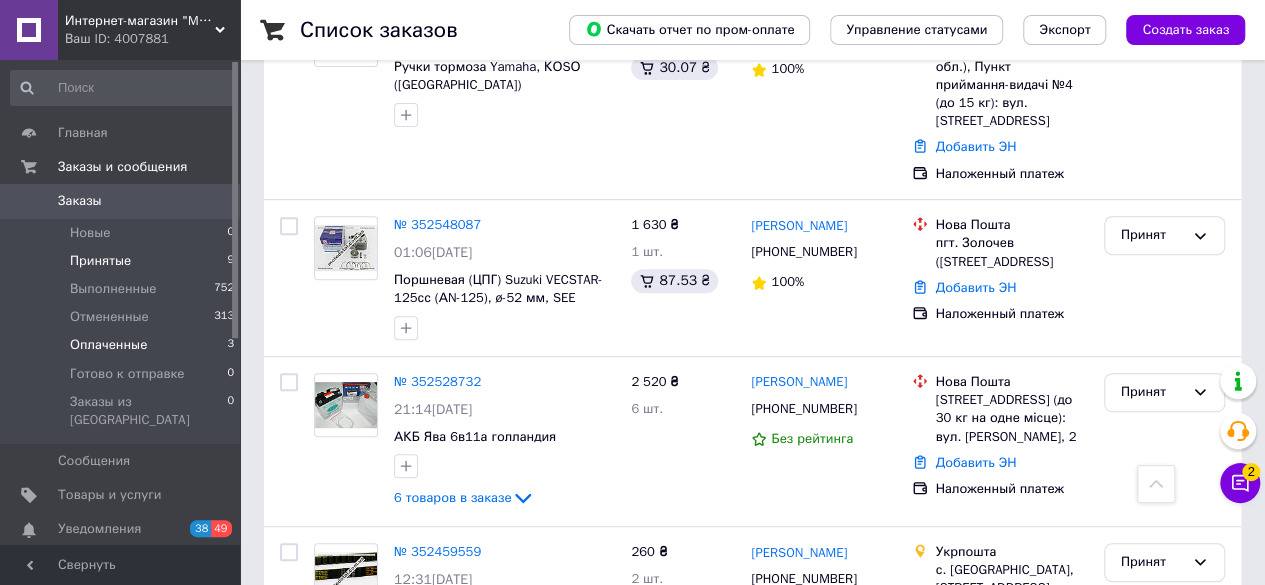 click on "Оплаченные 3" at bounding box center (123, 345) 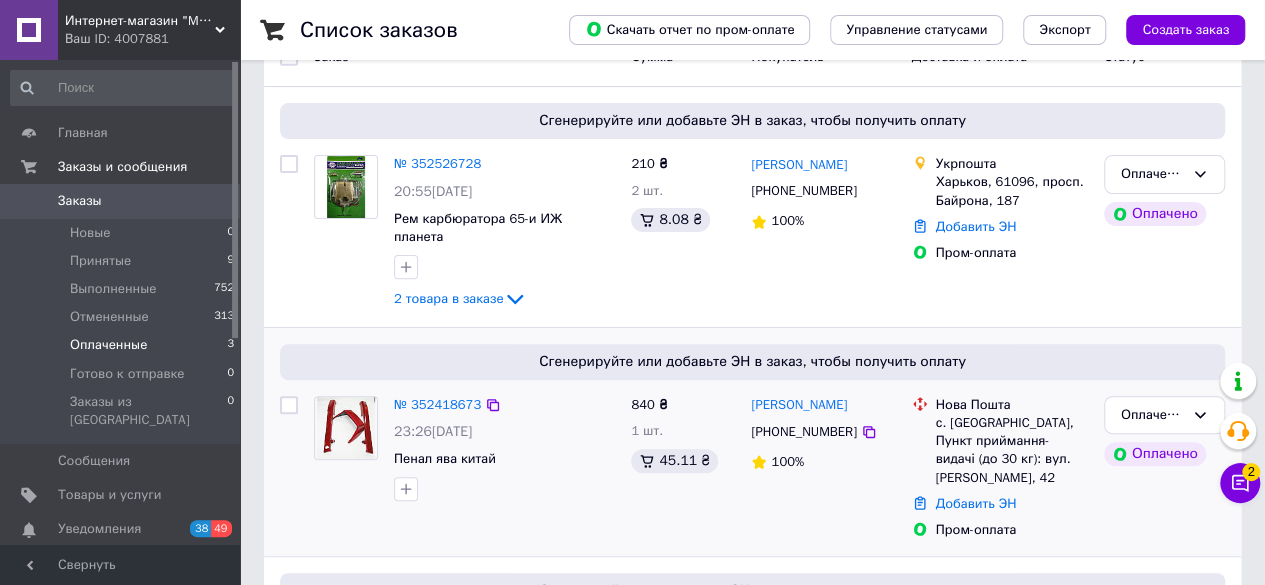 scroll, scrollTop: 384, scrollLeft: 0, axis: vertical 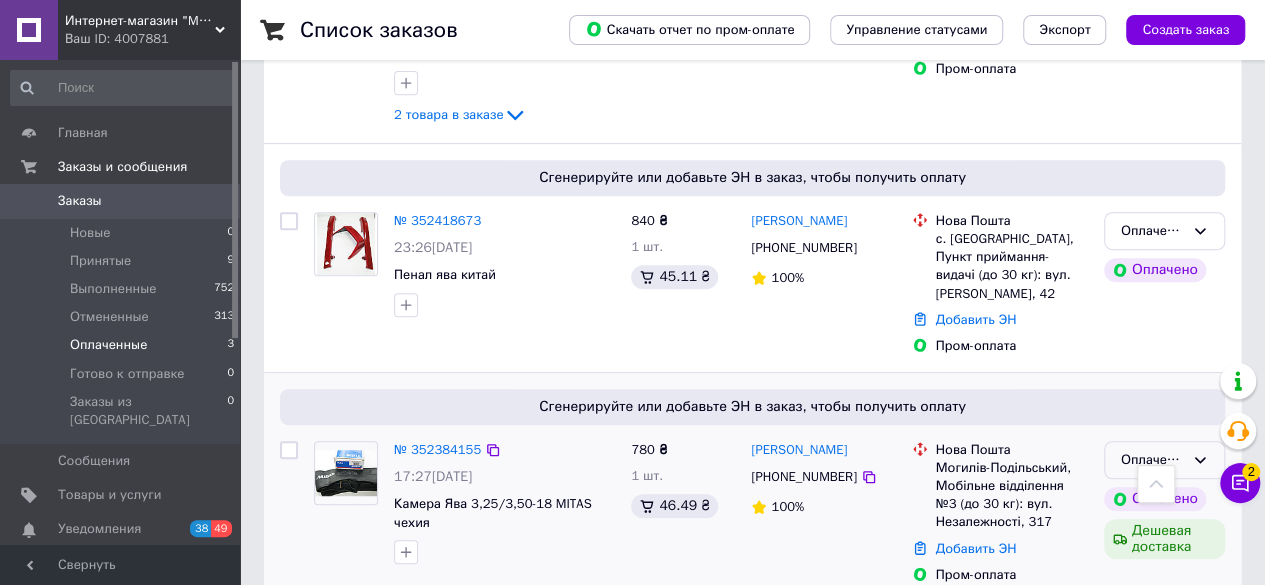 click on "Оплаченный" at bounding box center [1152, 460] 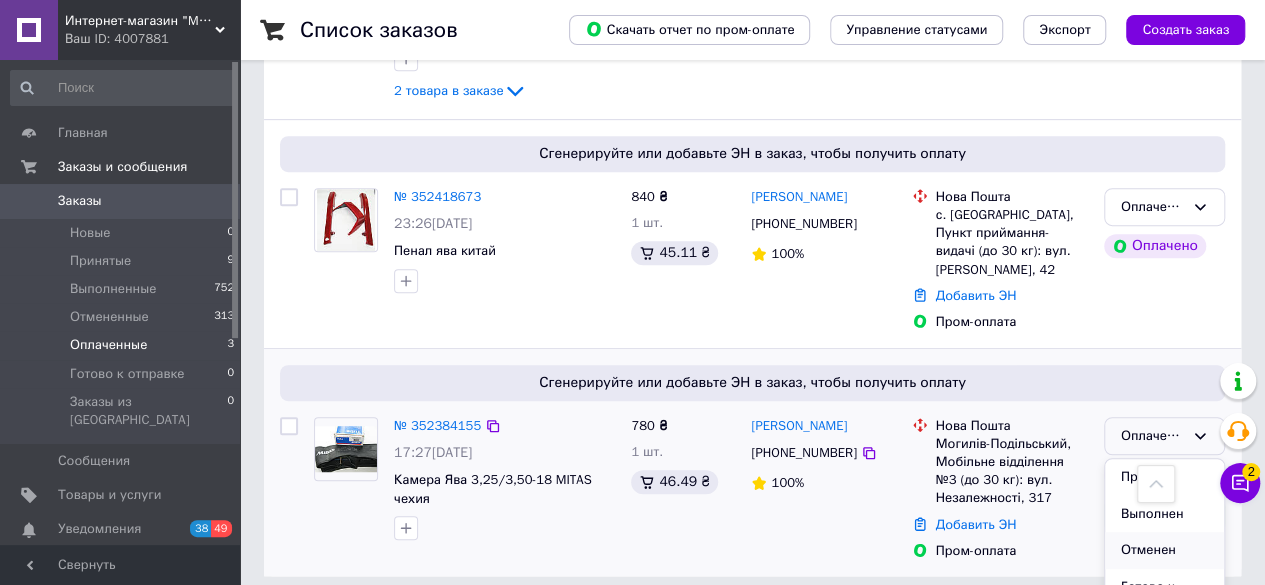 click on "Отменен" at bounding box center (1164, 550) 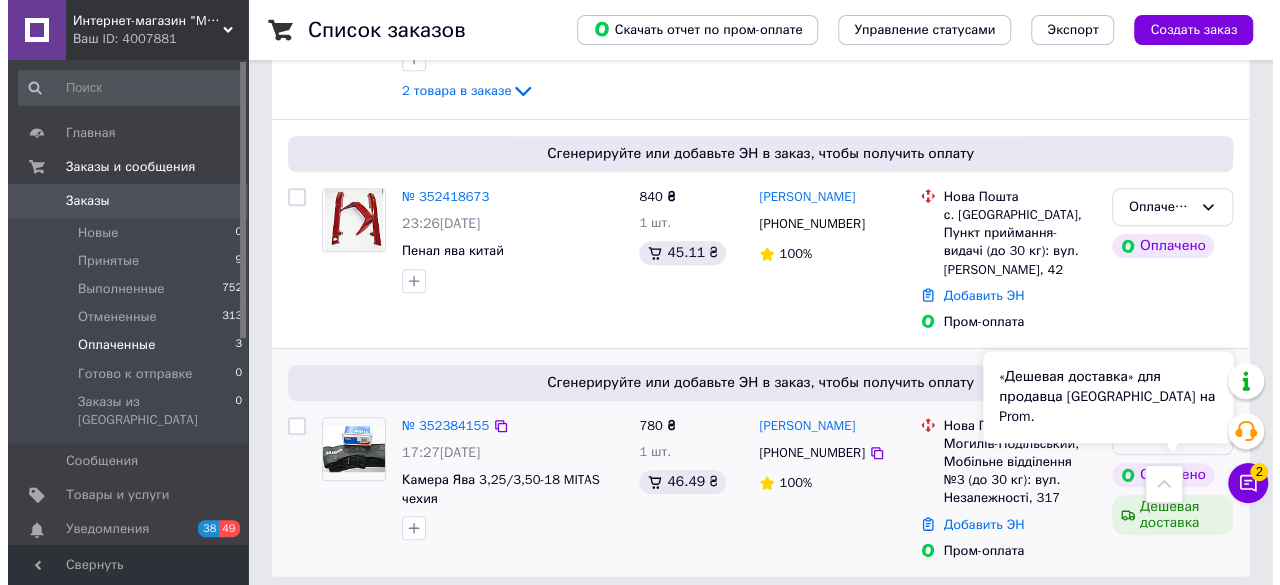 scroll, scrollTop: 384, scrollLeft: 0, axis: vertical 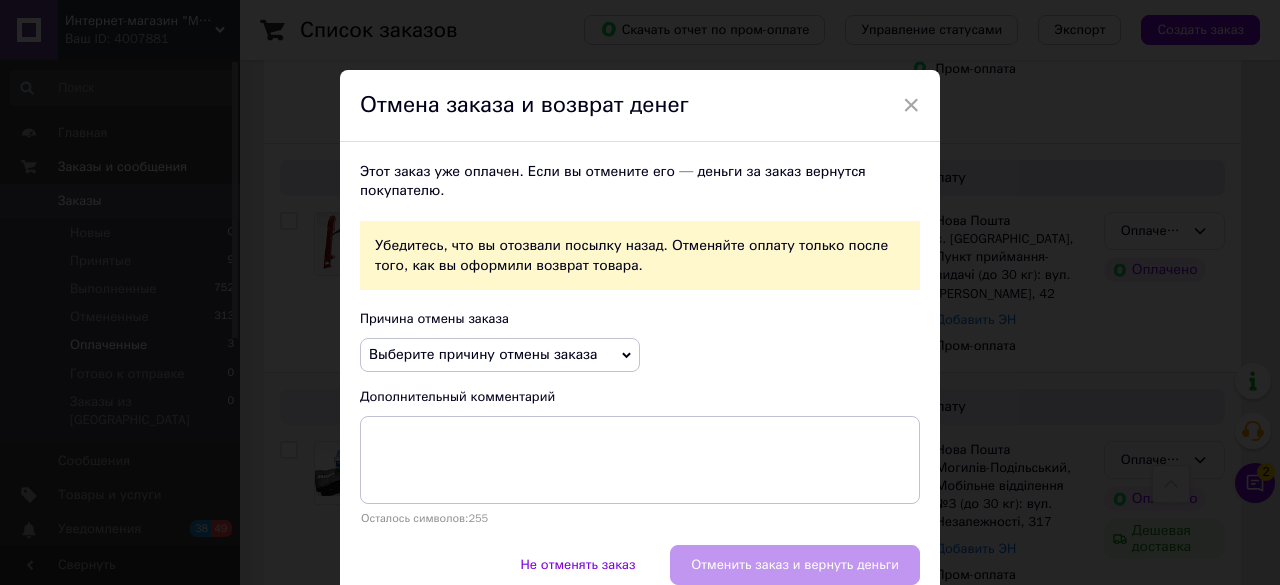 click on "Выберите причину отмены заказа" at bounding box center [483, 354] 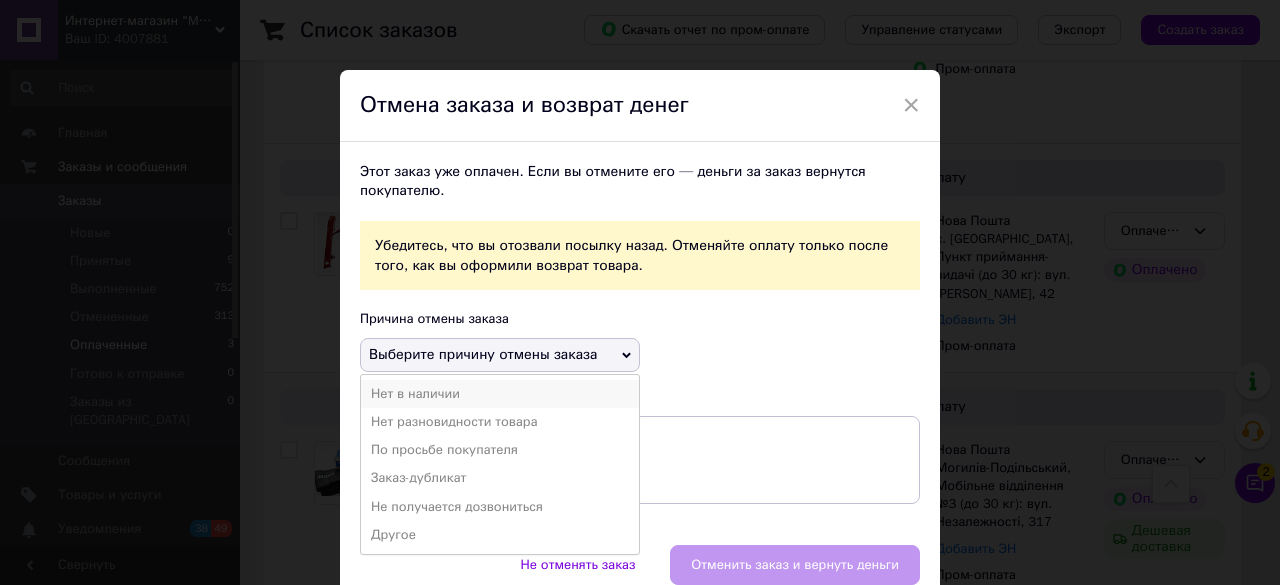 click on "Нет в наличии" at bounding box center (500, 394) 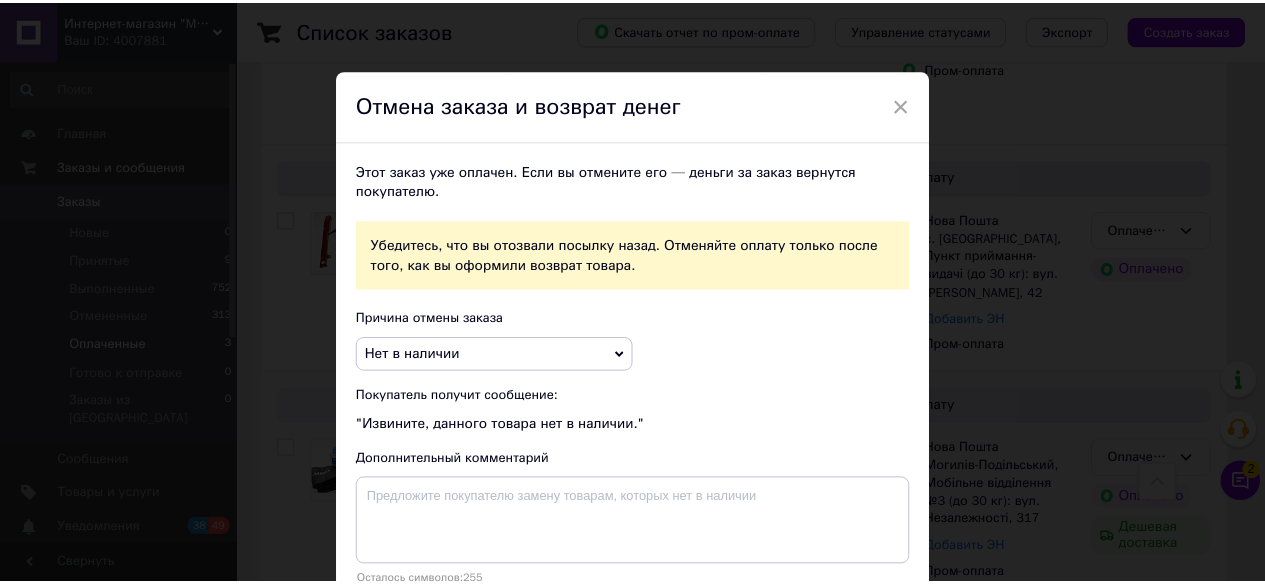 scroll, scrollTop: 148, scrollLeft: 0, axis: vertical 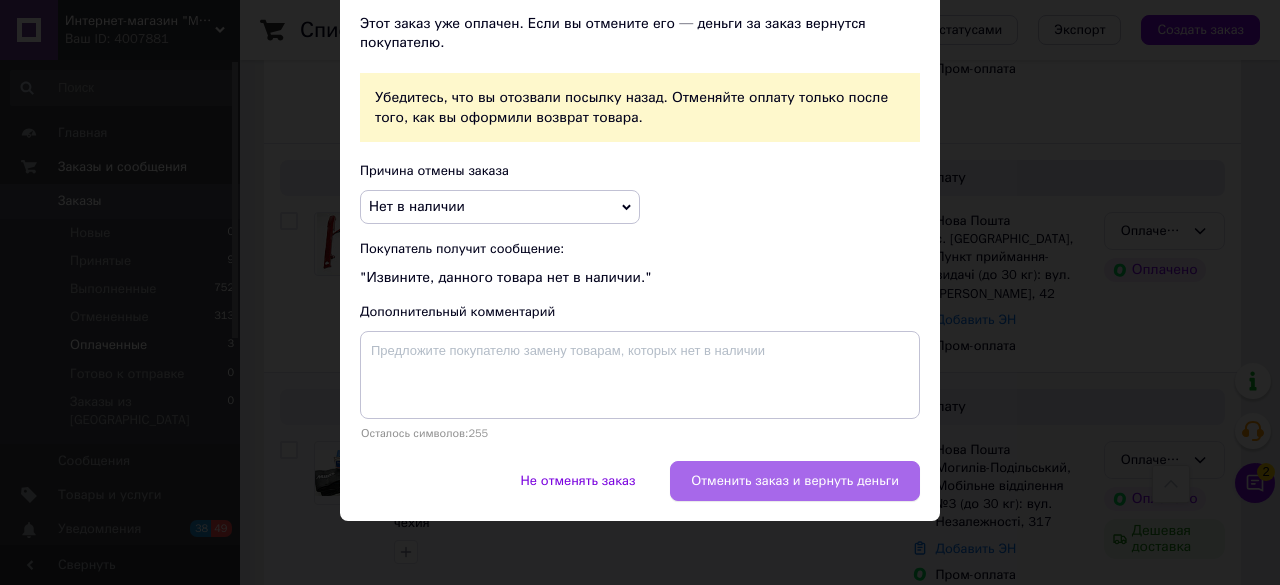 click on "Отменить заказ и вернуть деньги" at bounding box center [795, 481] 